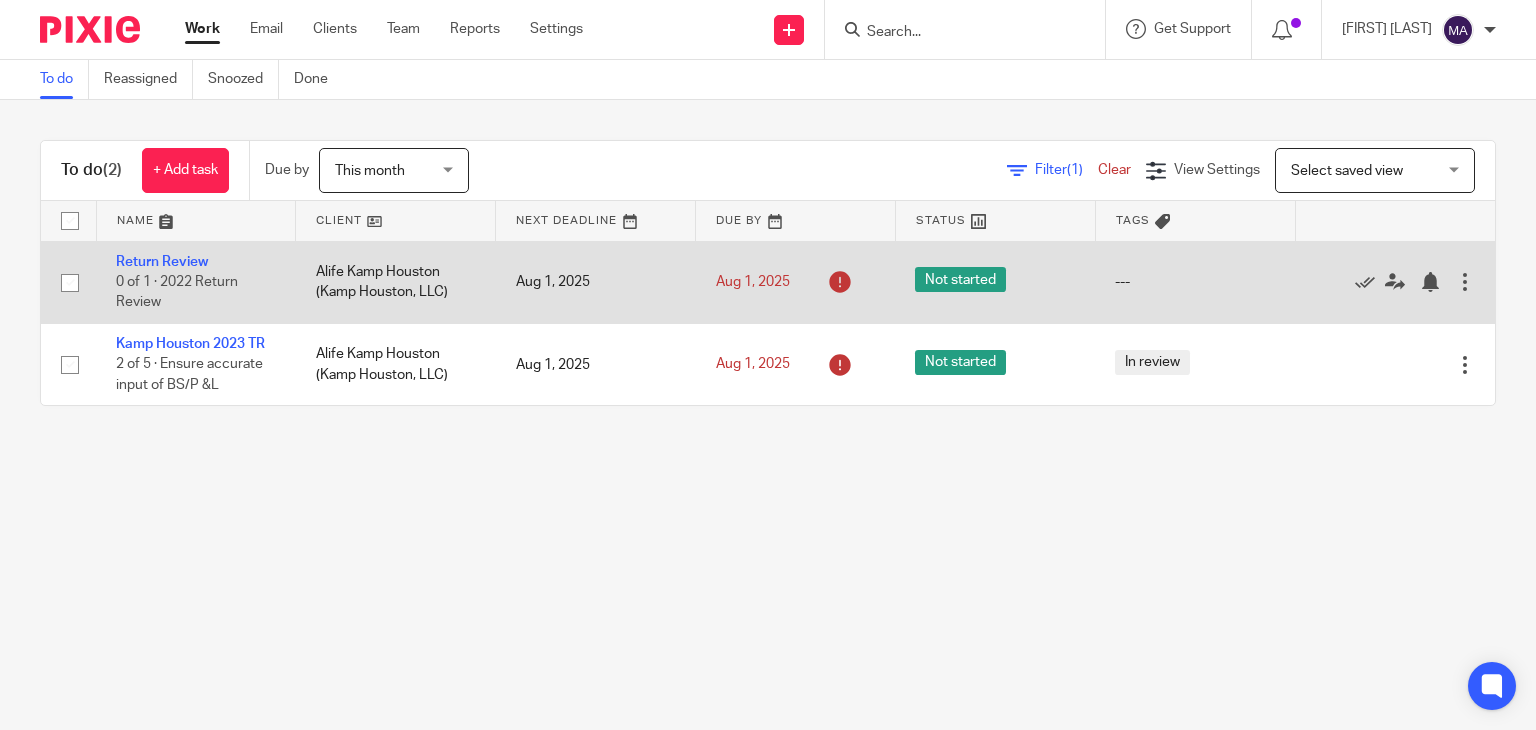 scroll, scrollTop: 0, scrollLeft: 0, axis: both 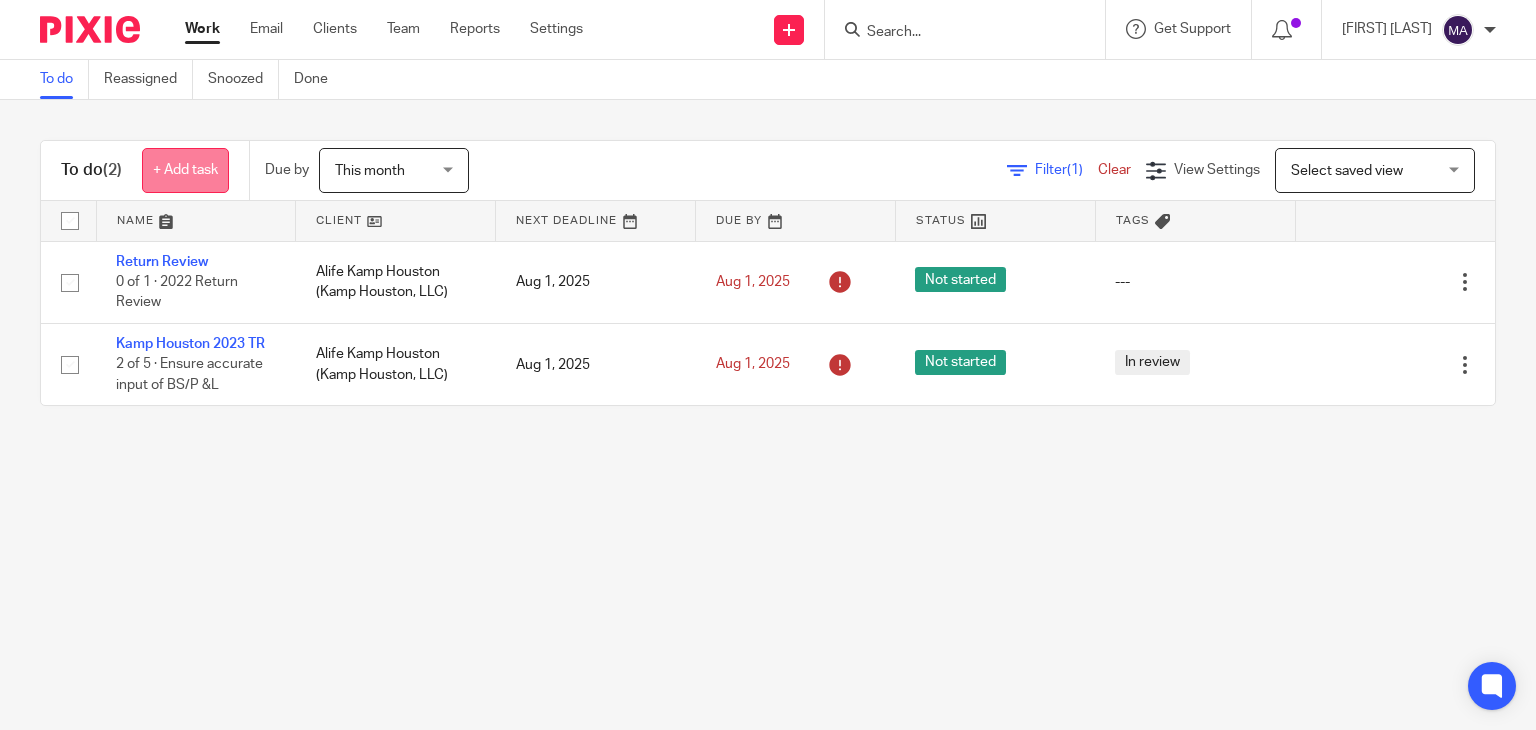 click on "+ Add task" at bounding box center [185, 170] 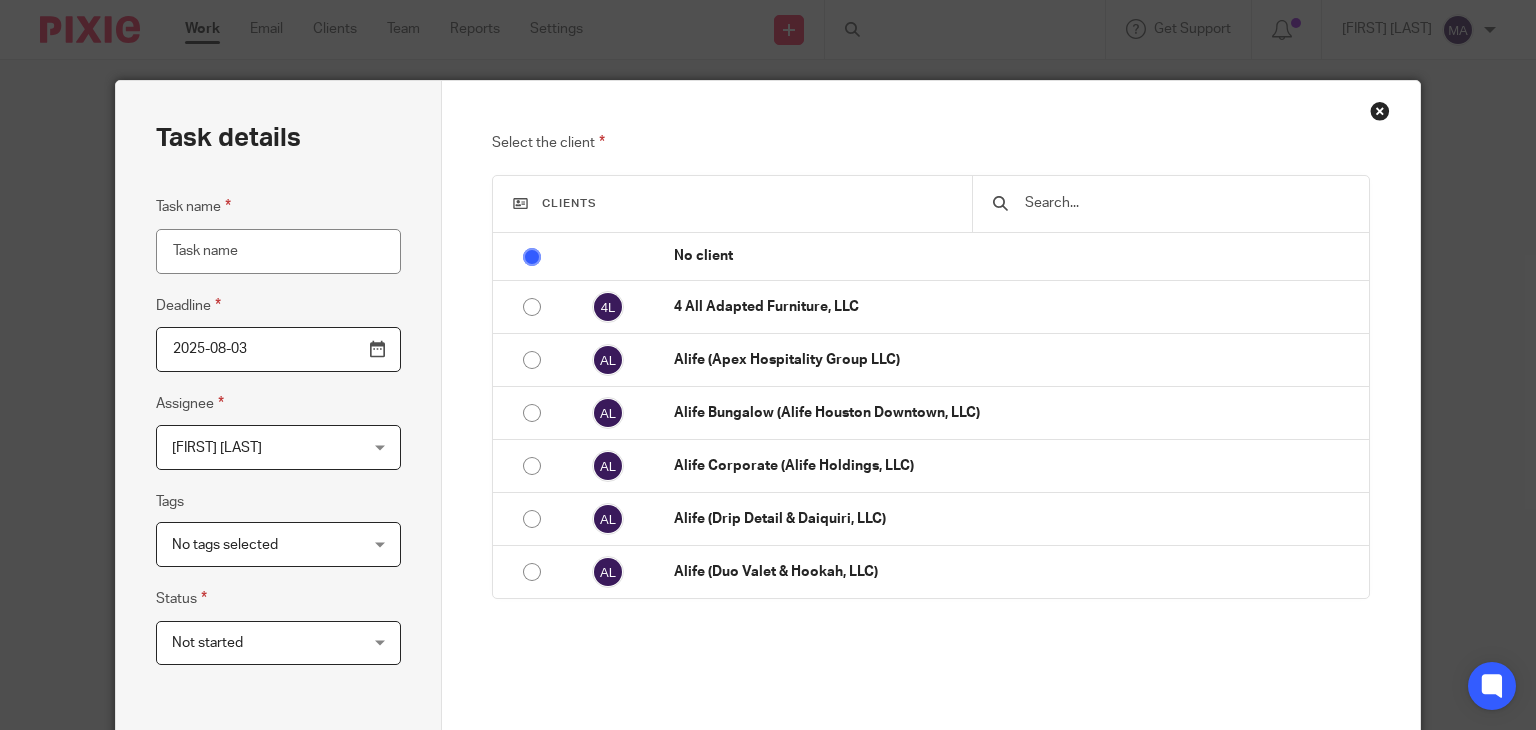 scroll, scrollTop: 0, scrollLeft: 0, axis: both 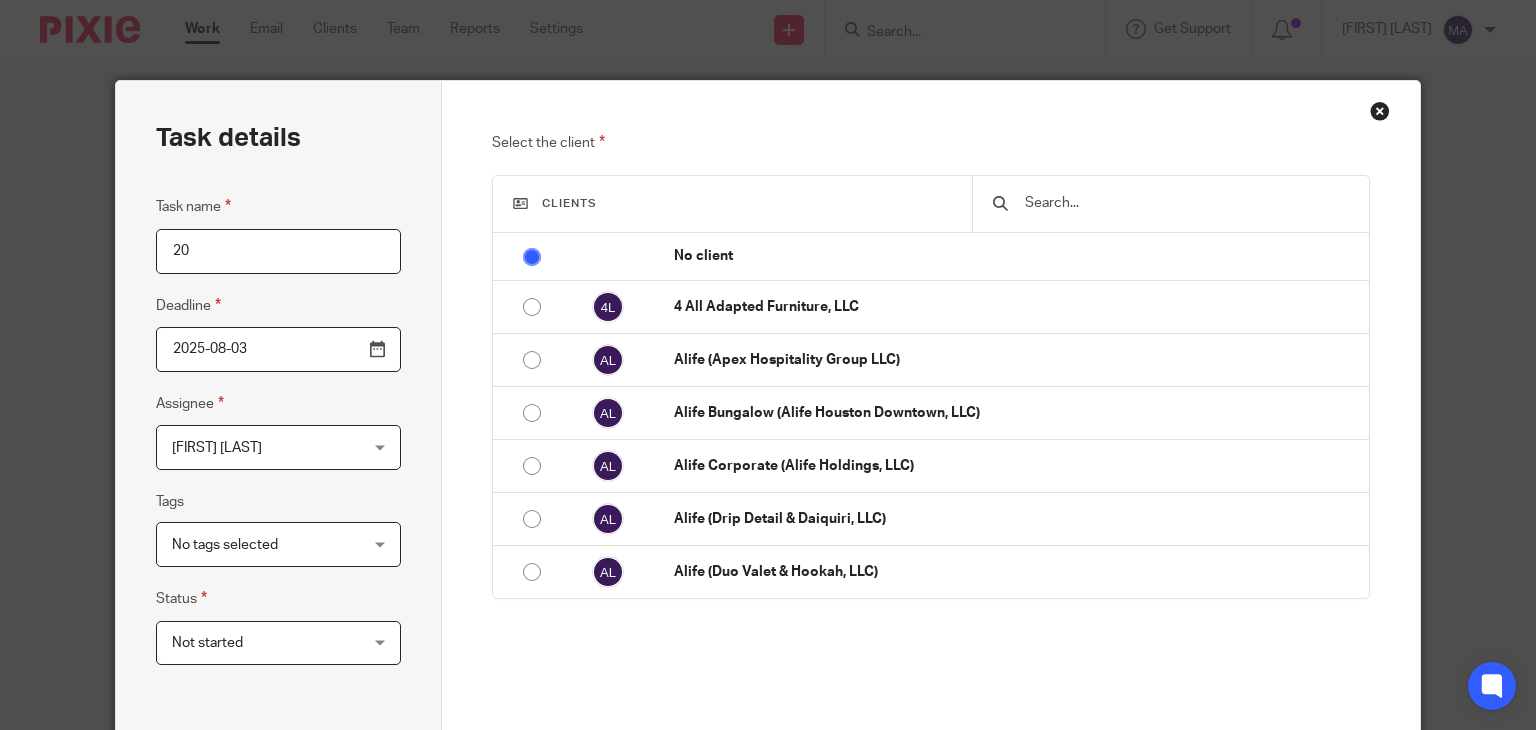 type on "2" 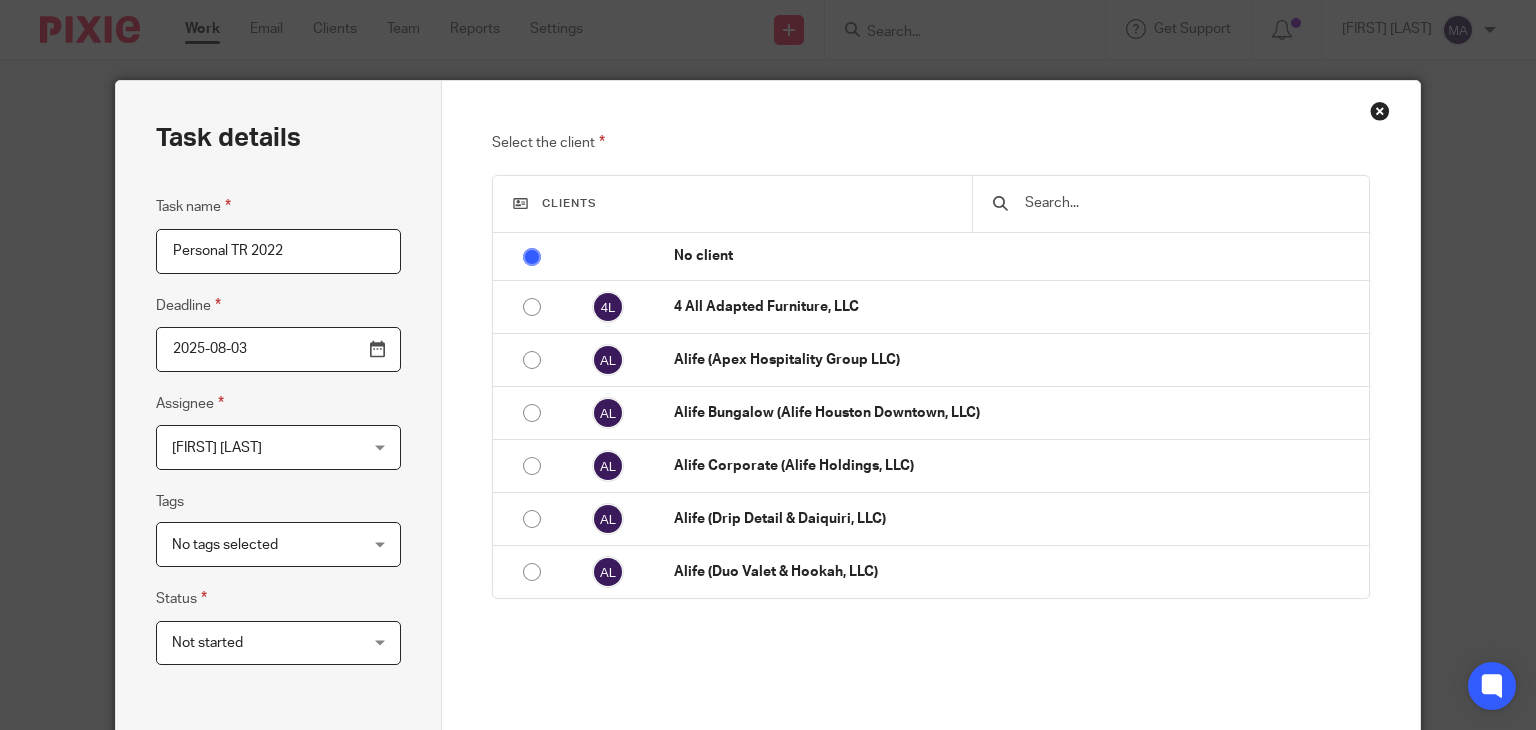 type on "Personal TR 2022" 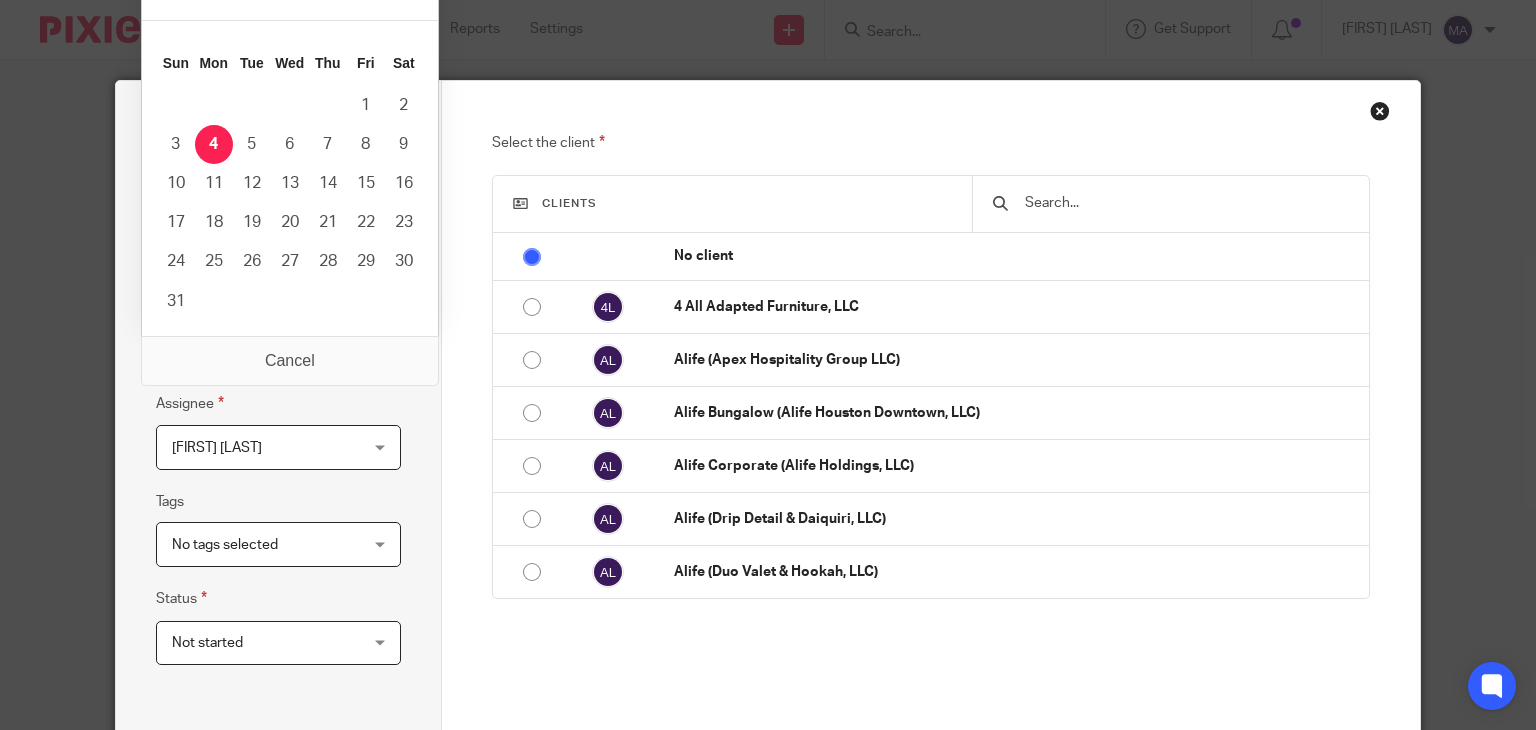 click on "2025-08-03" at bounding box center (278, 349) 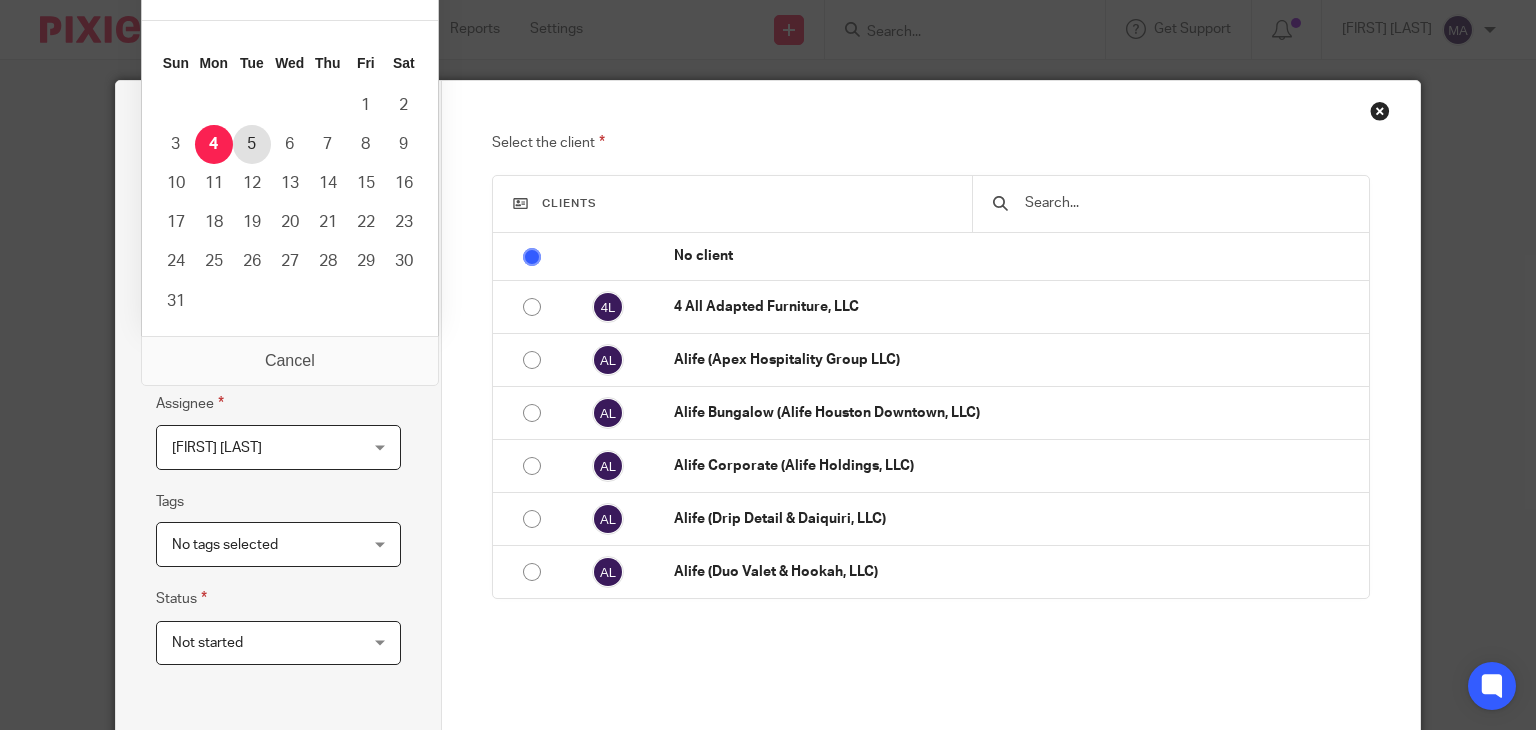 type on "2025-08-04" 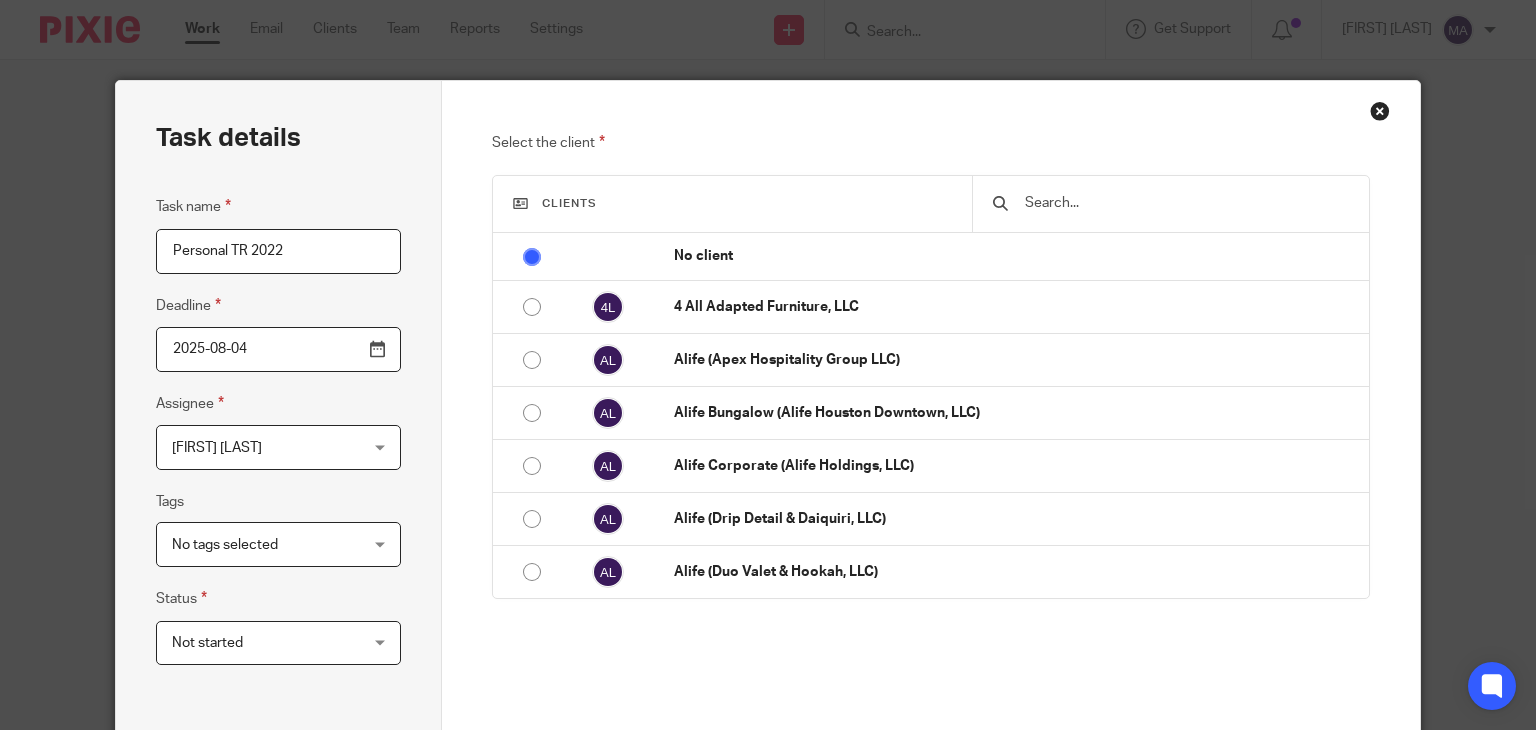 click on "Not started" at bounding box center [263, 643] 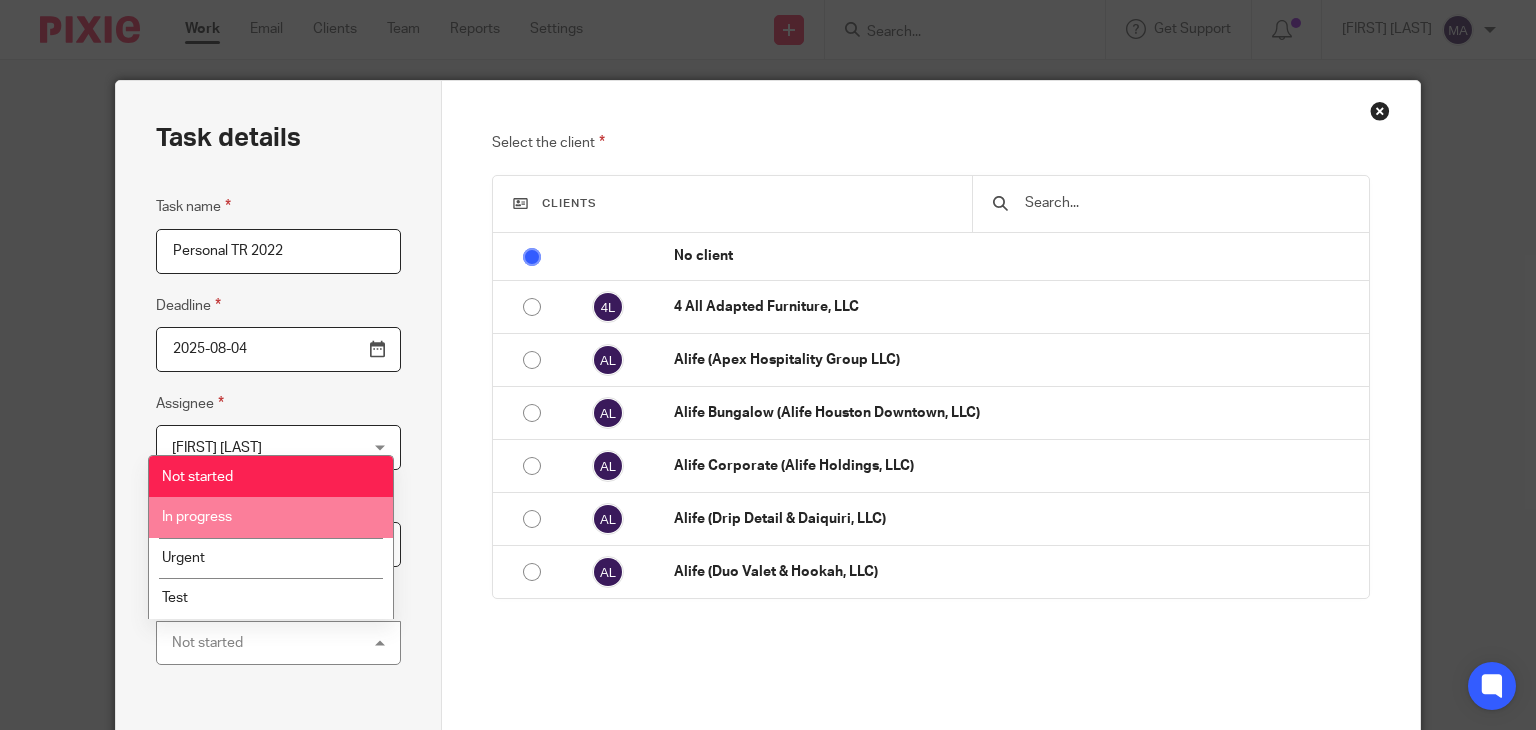 click on "In progress" at bounding box center [270, 517] 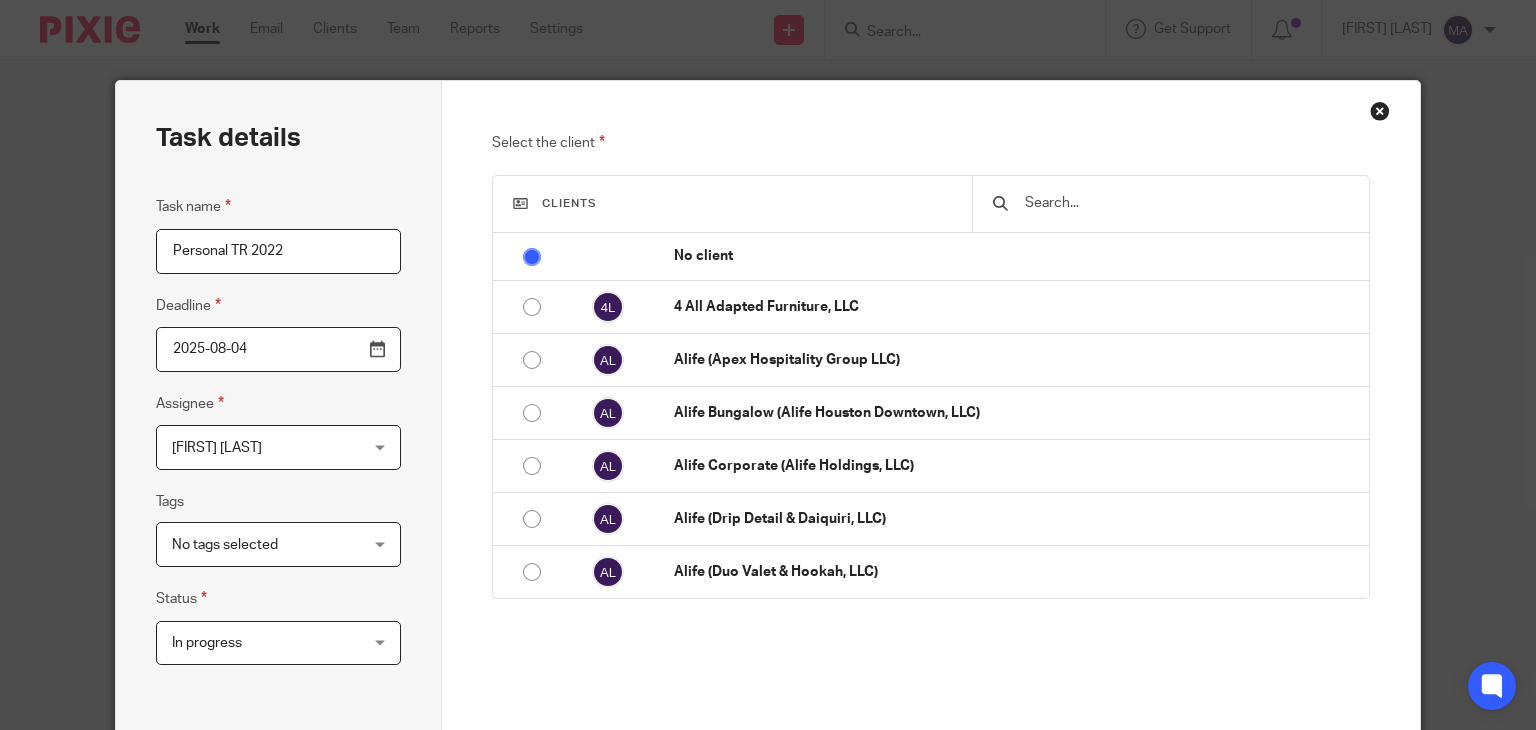 click at bounding box center (1185, 203) 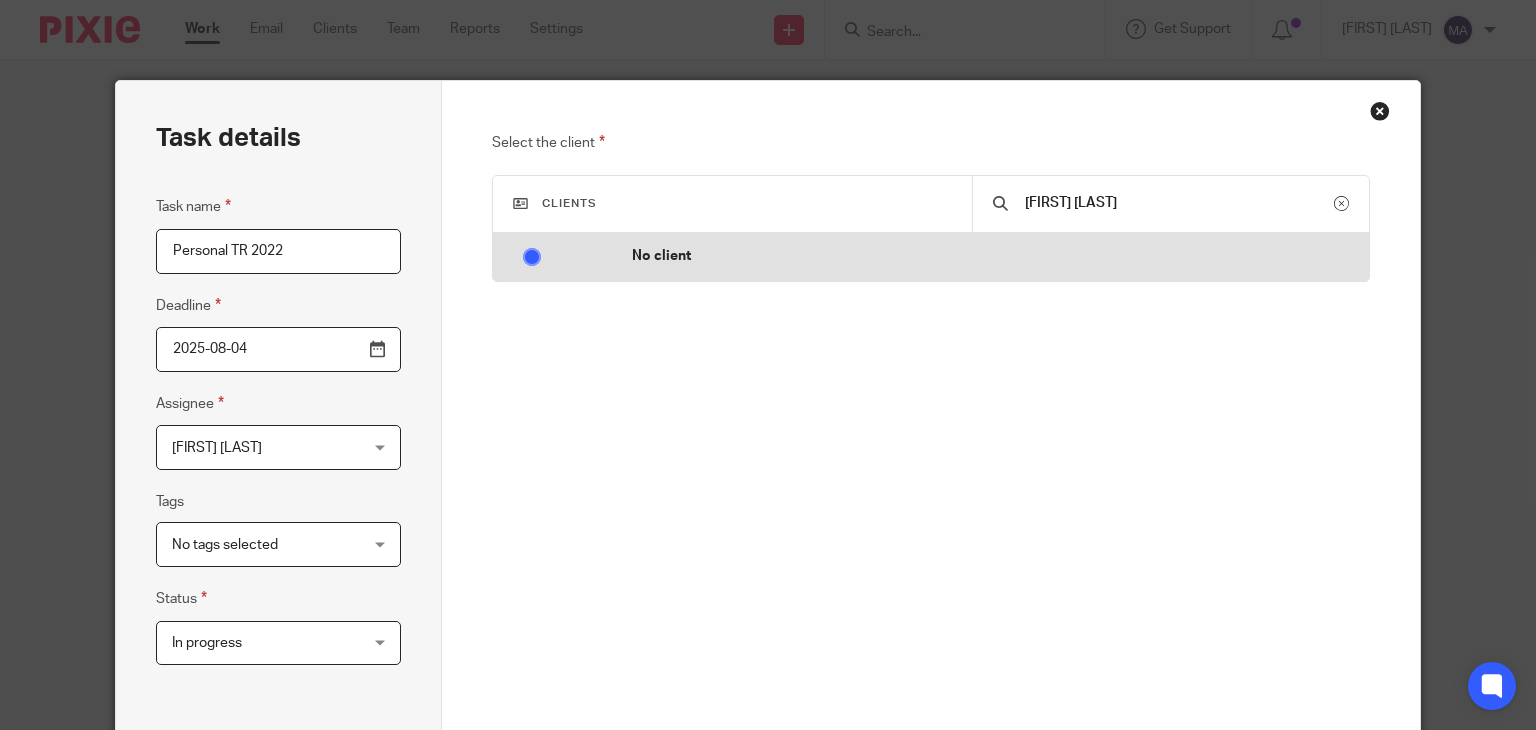 drag, startPoint x: 1082, startPoint y: 202, endPoint x: 916, endPoint y: 250, distance: 172.80046 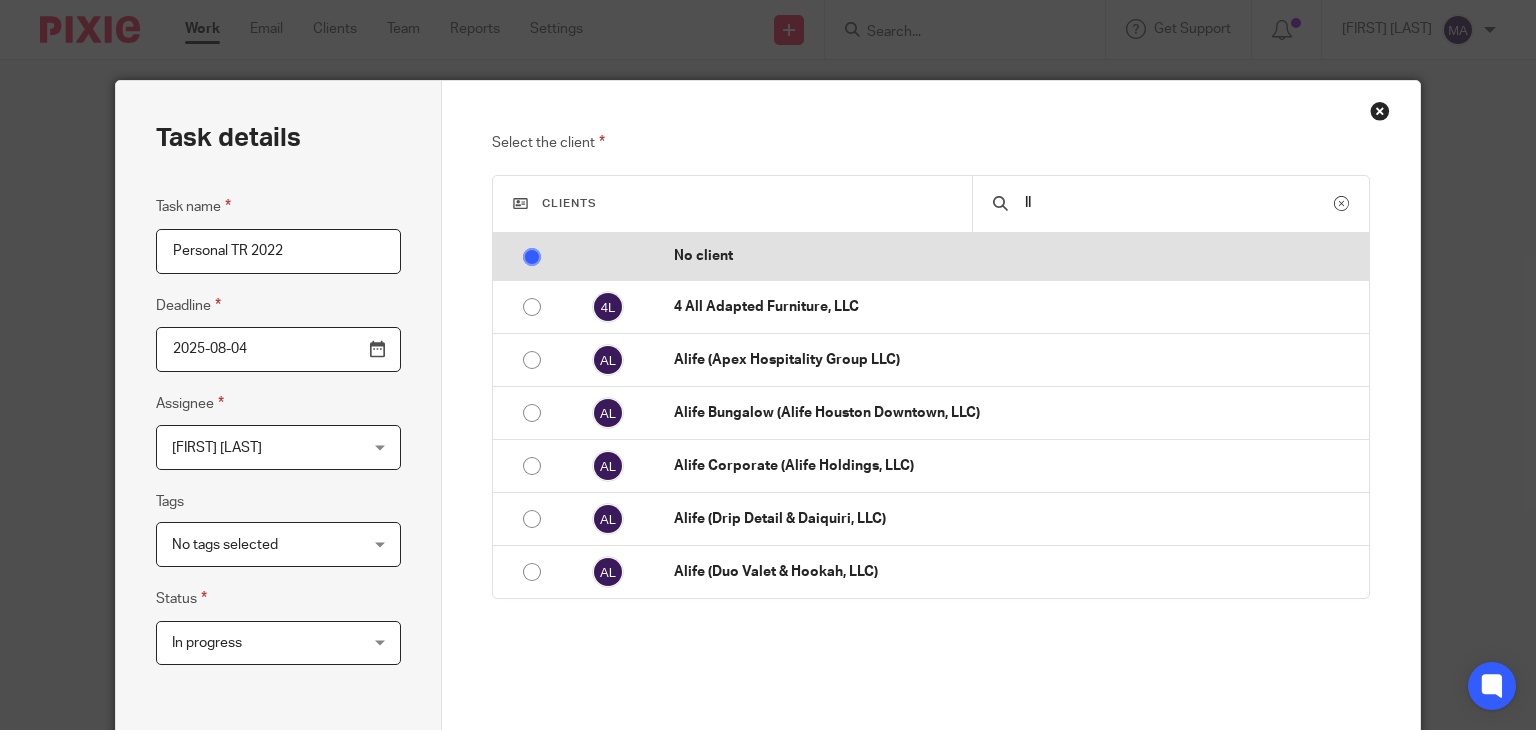 type on "l" 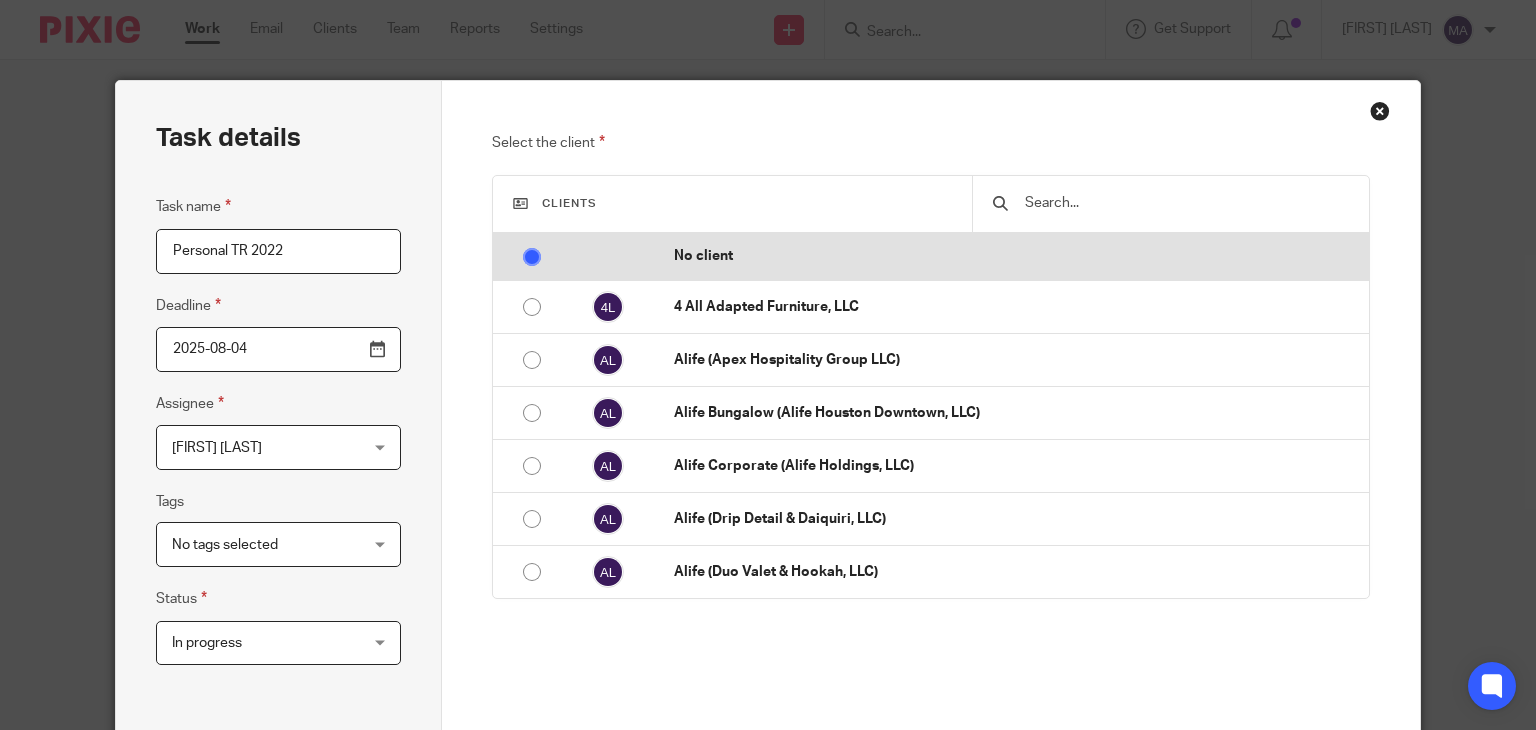 paste on "Jonathan Reitzell" 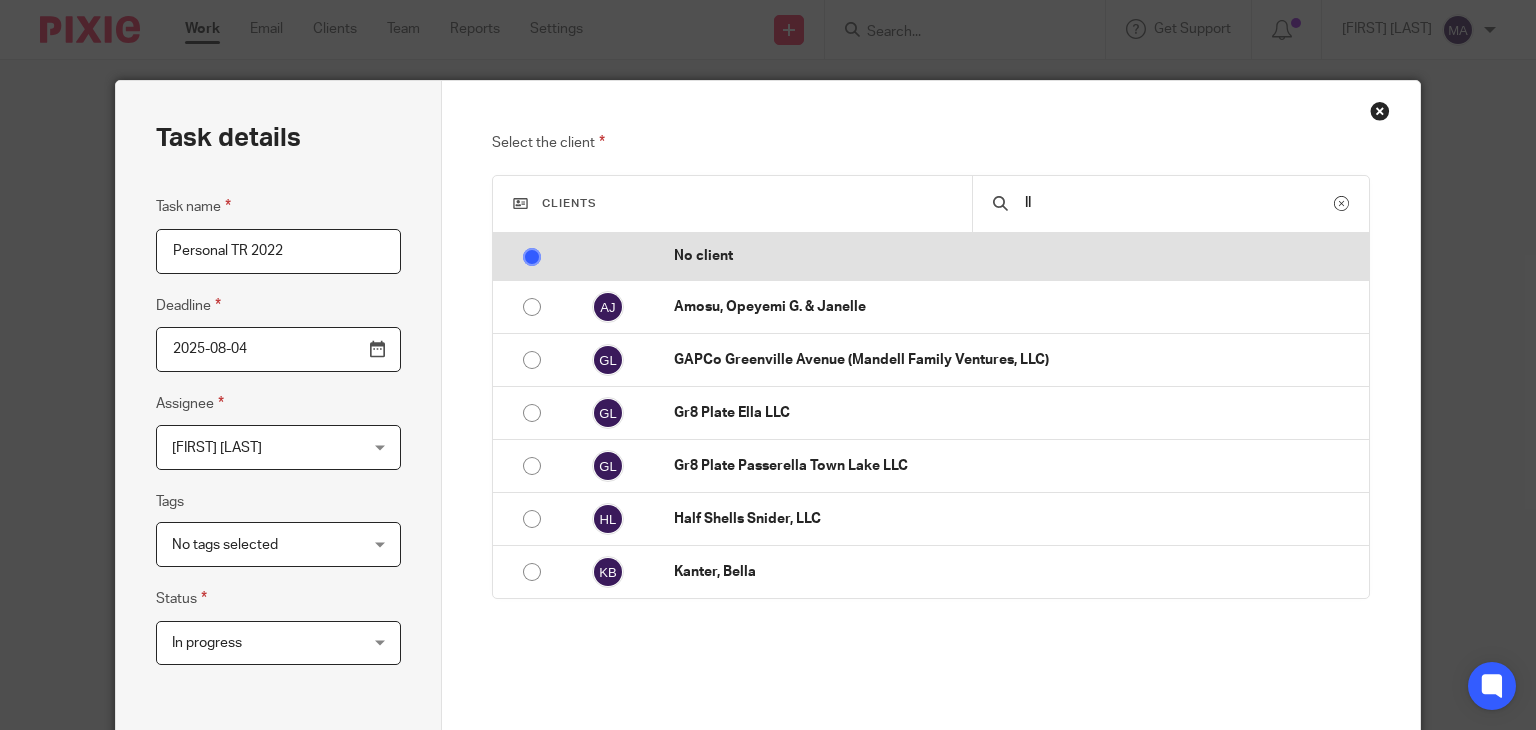 type on "l" 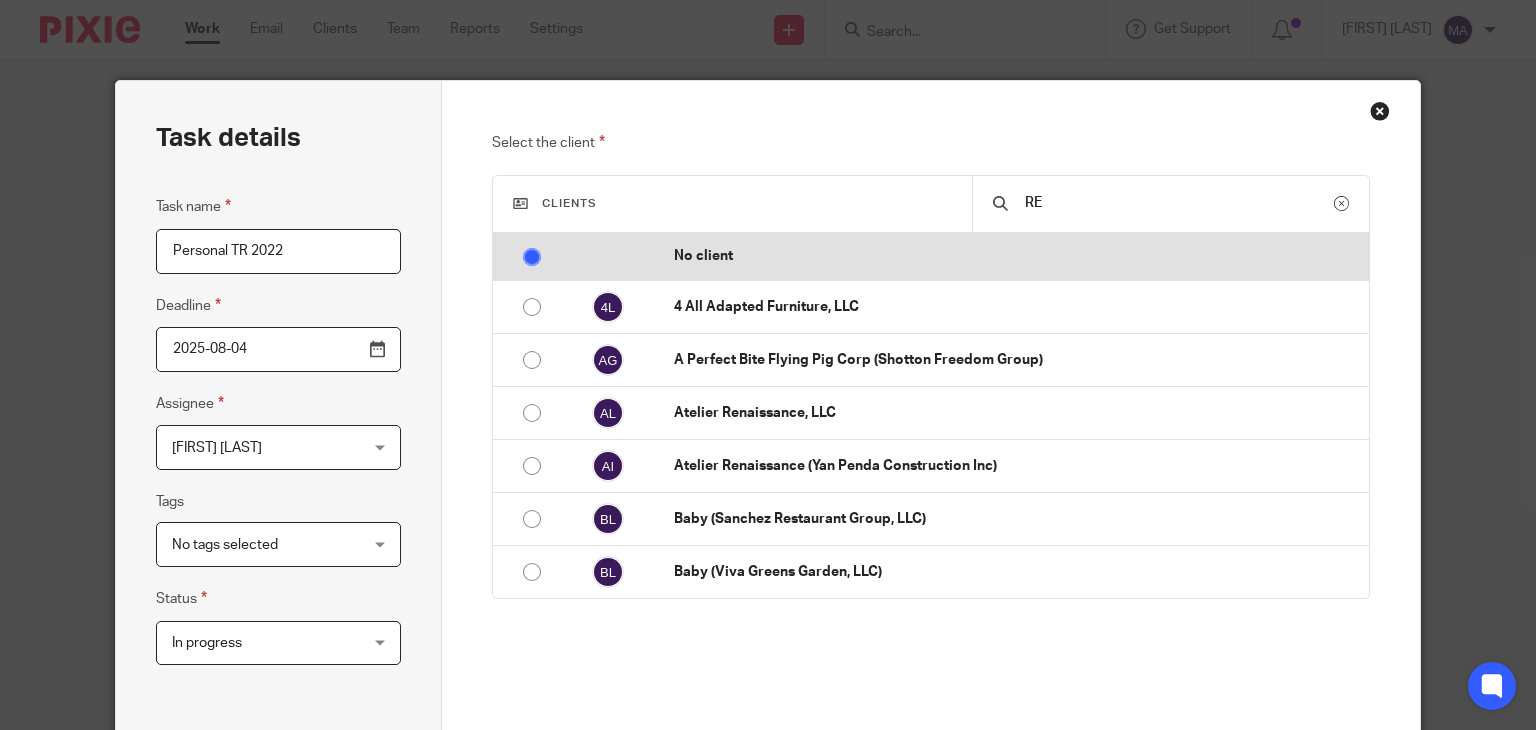 type on "R" 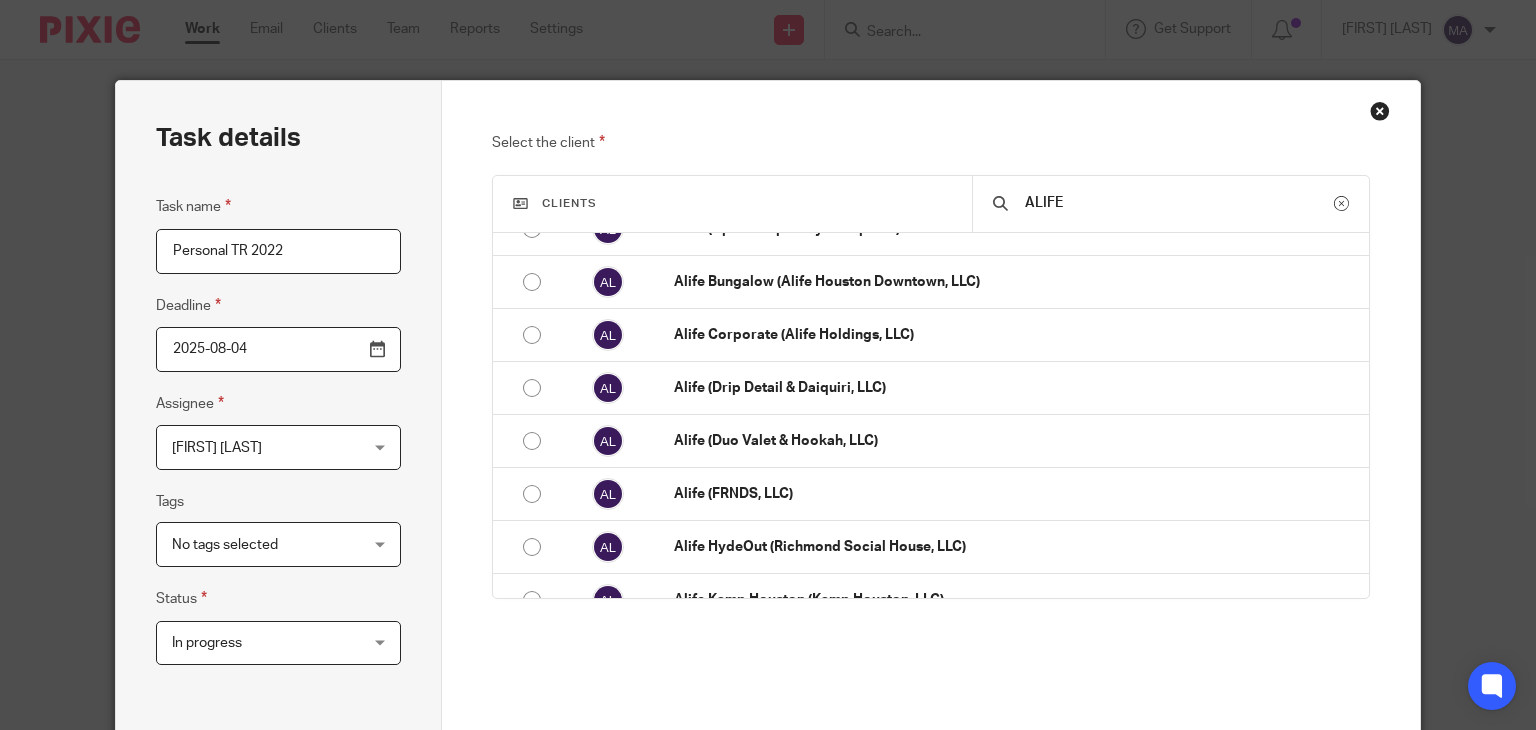 scroll, scrollTop: 76, scrollLeft: 0, axis: vertical 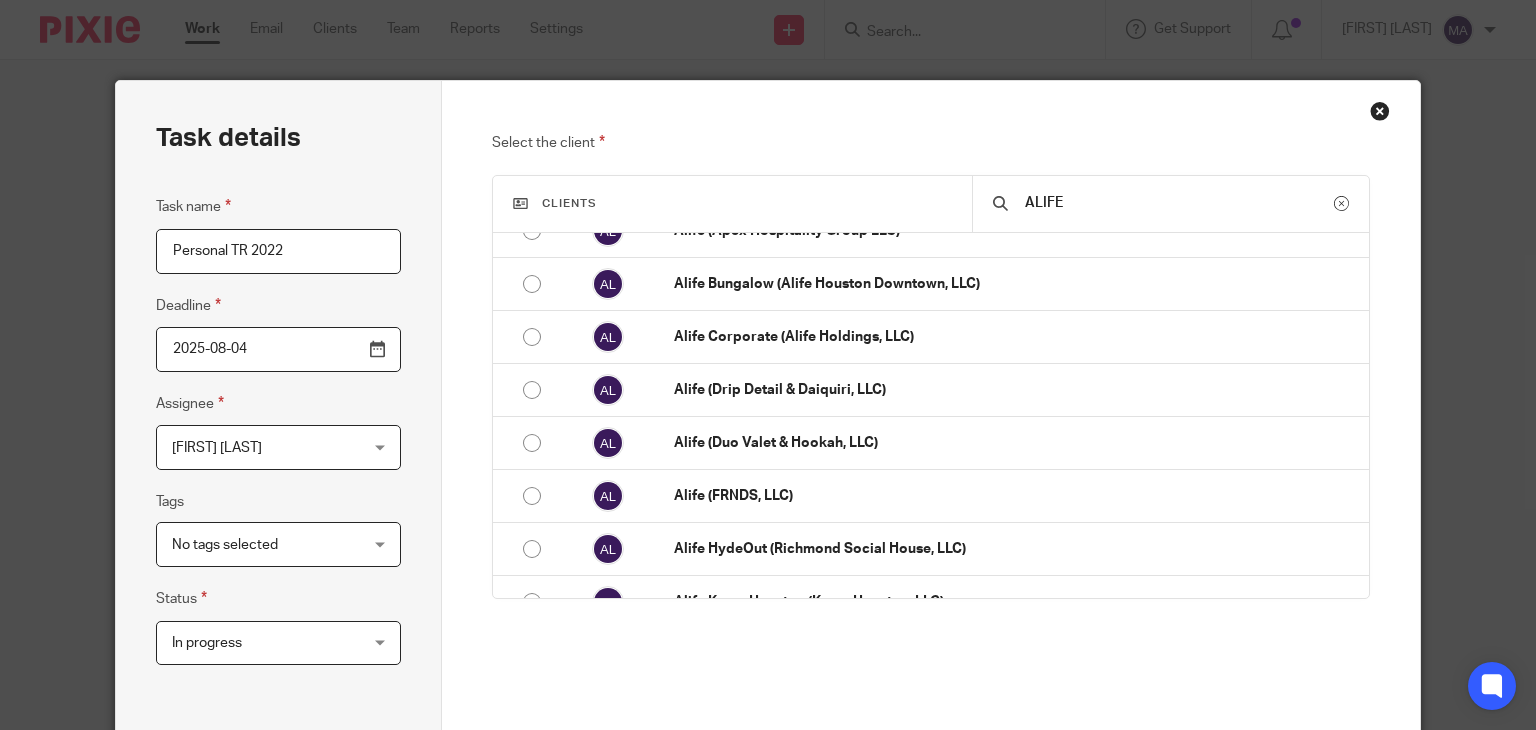 type on "ALIFE" 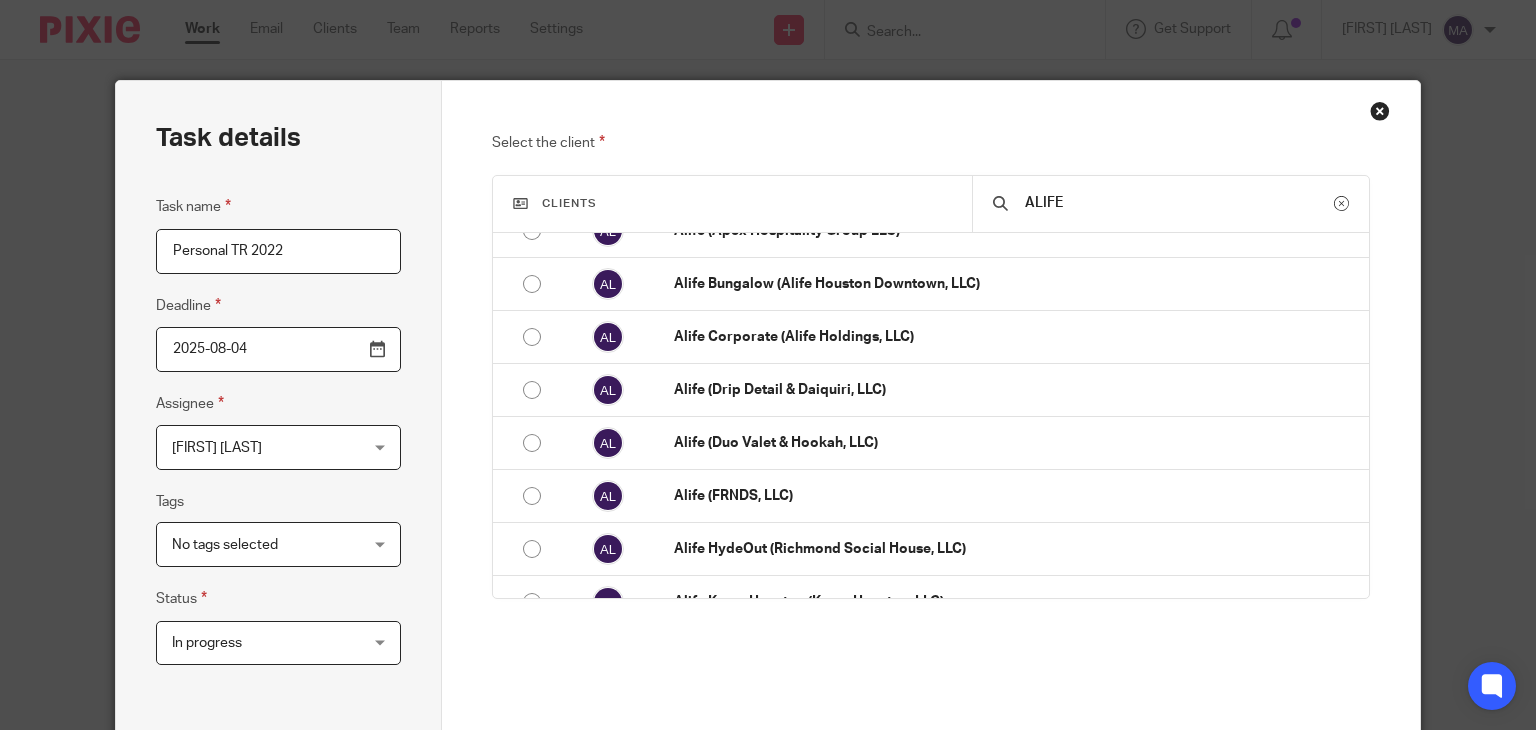 drag, startPoint x: 284, startPoint y: 251, endPoint x: 117, endPoint y: 245, distance: 167.10774 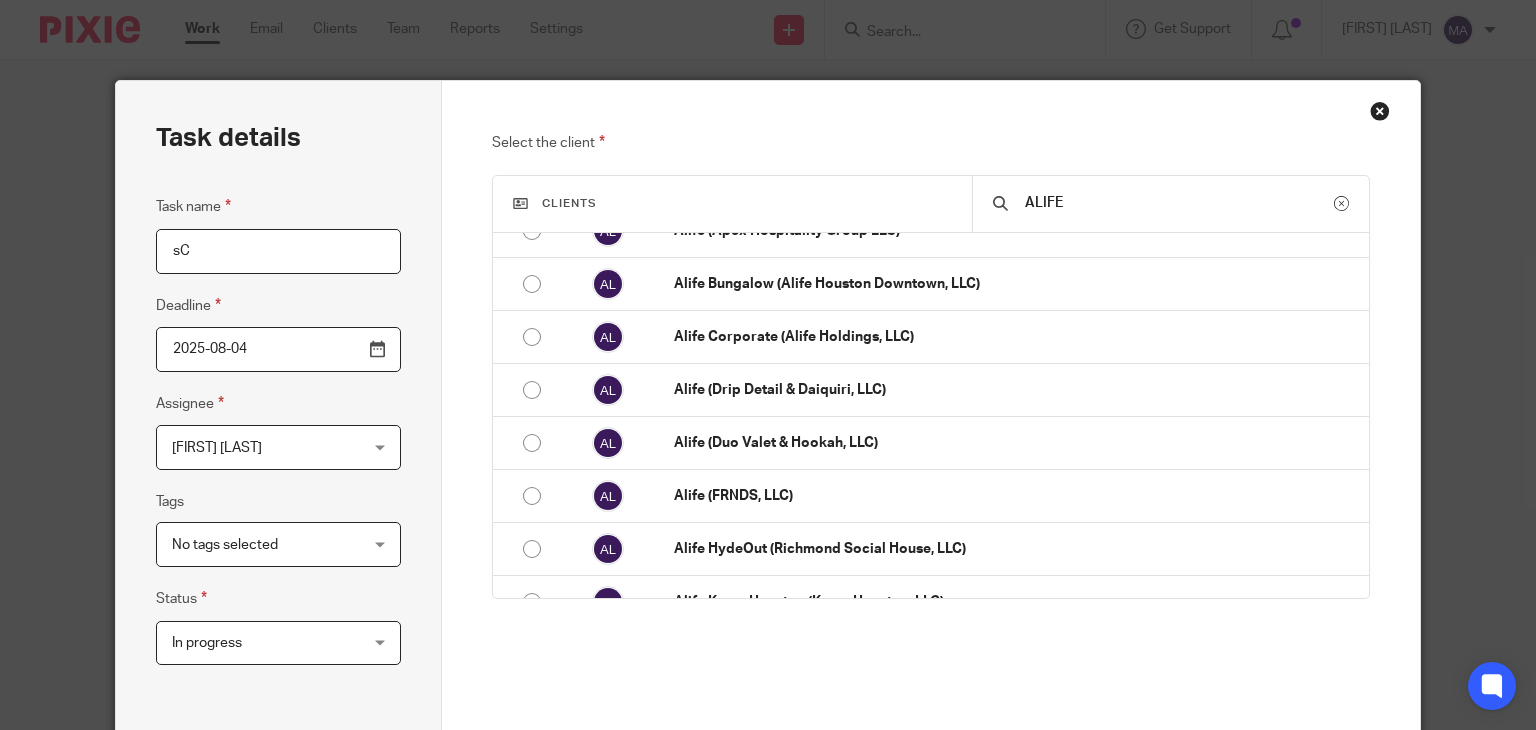 type on "s" 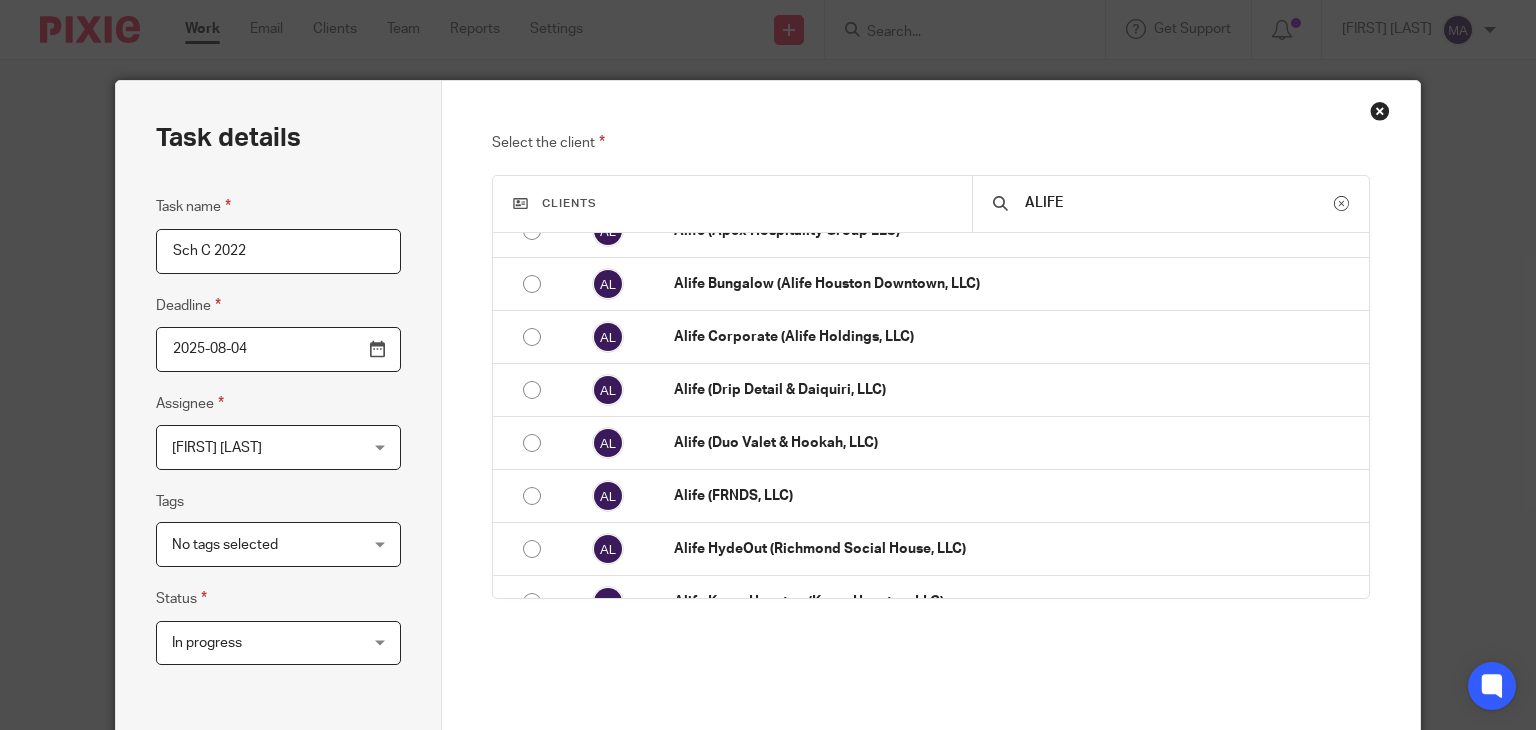type on "Sch C 2022" 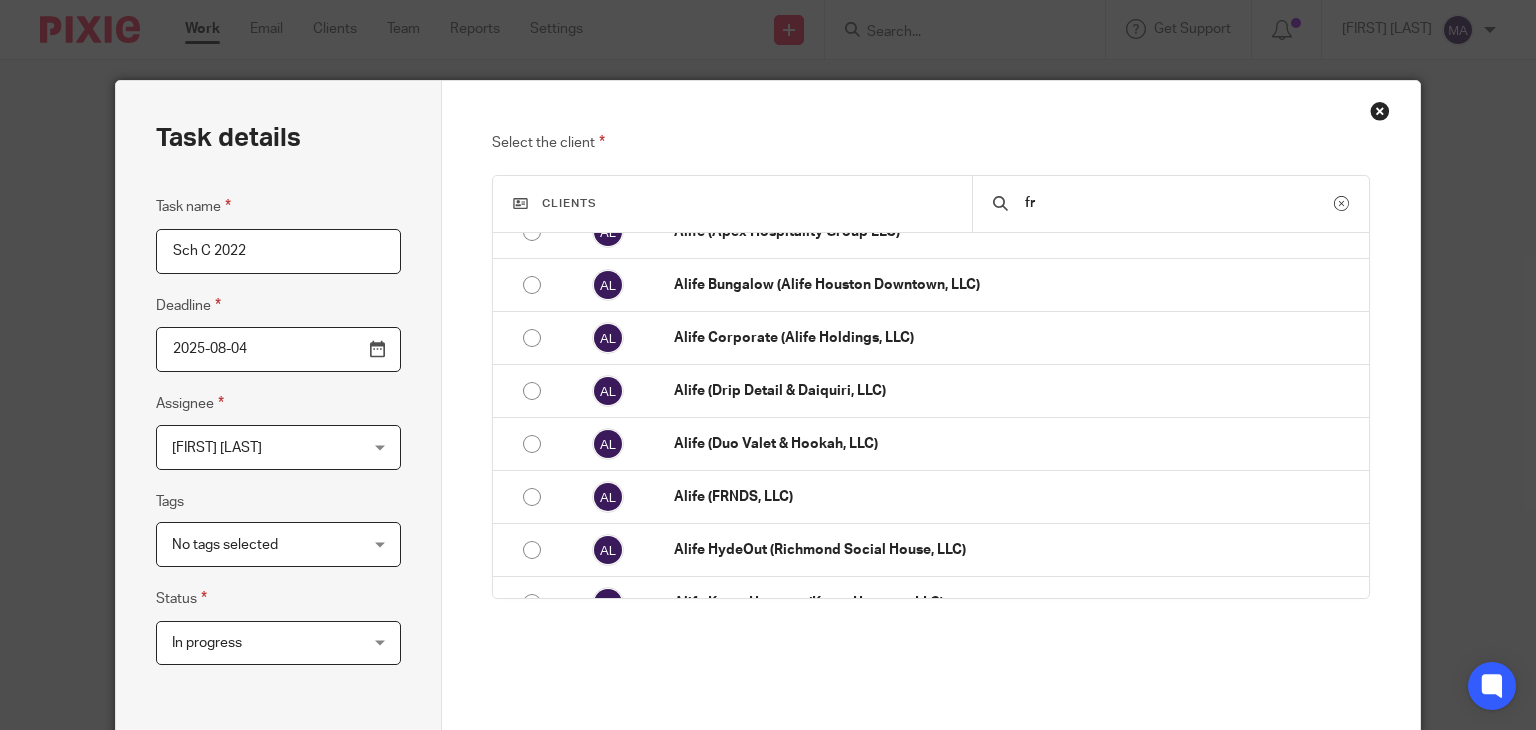 scroll, scrollTop: 0, scrollLeft: 0, axis: both 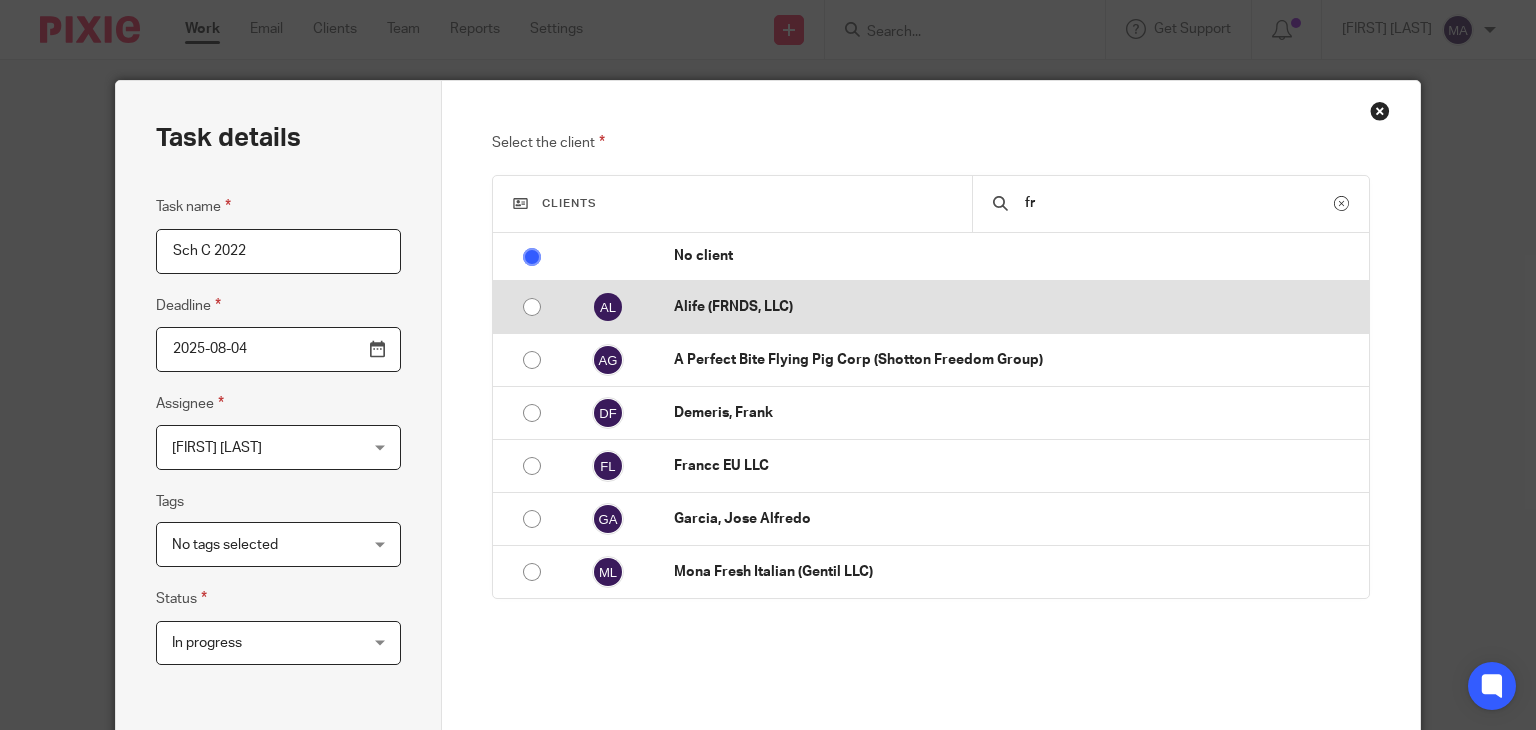 type on "fr" 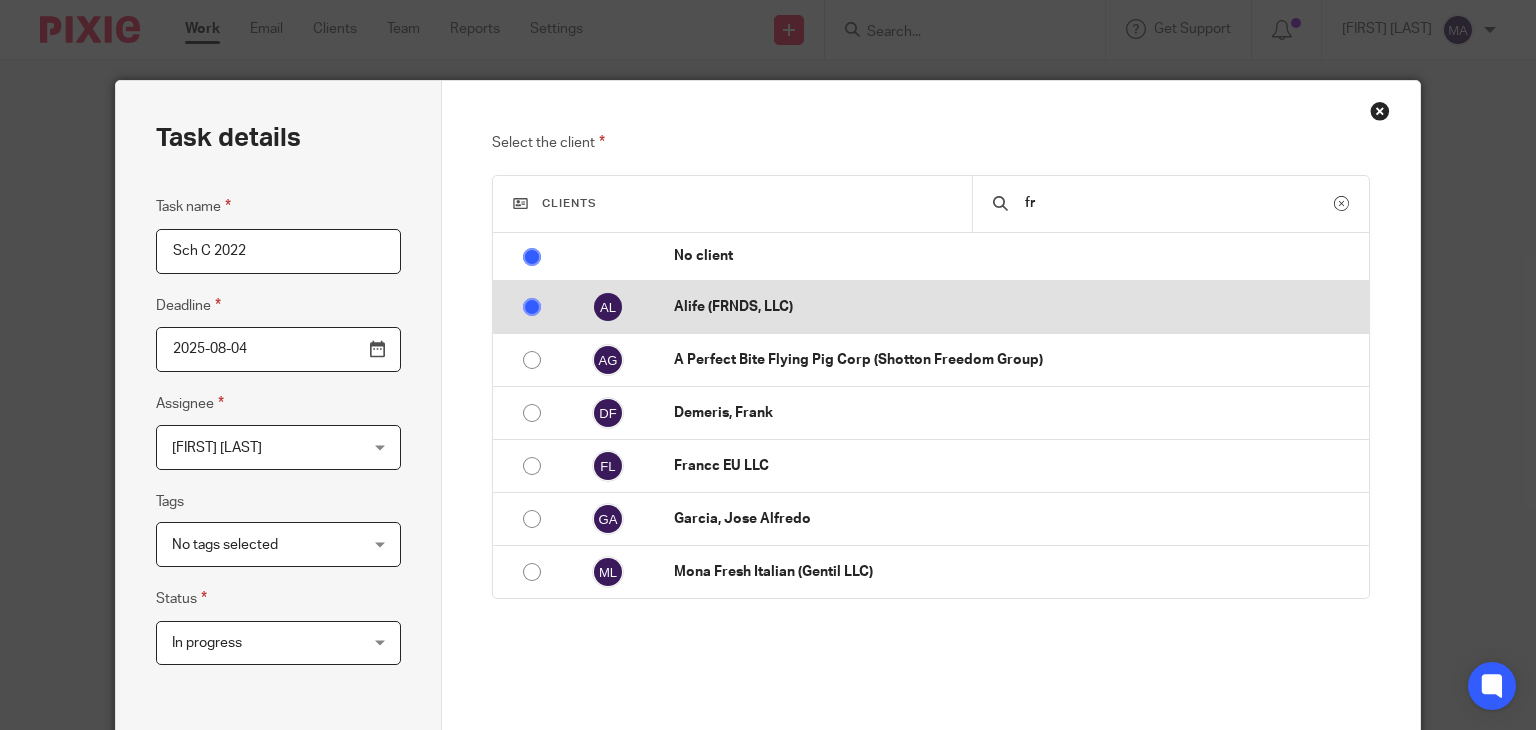 radio on "false" 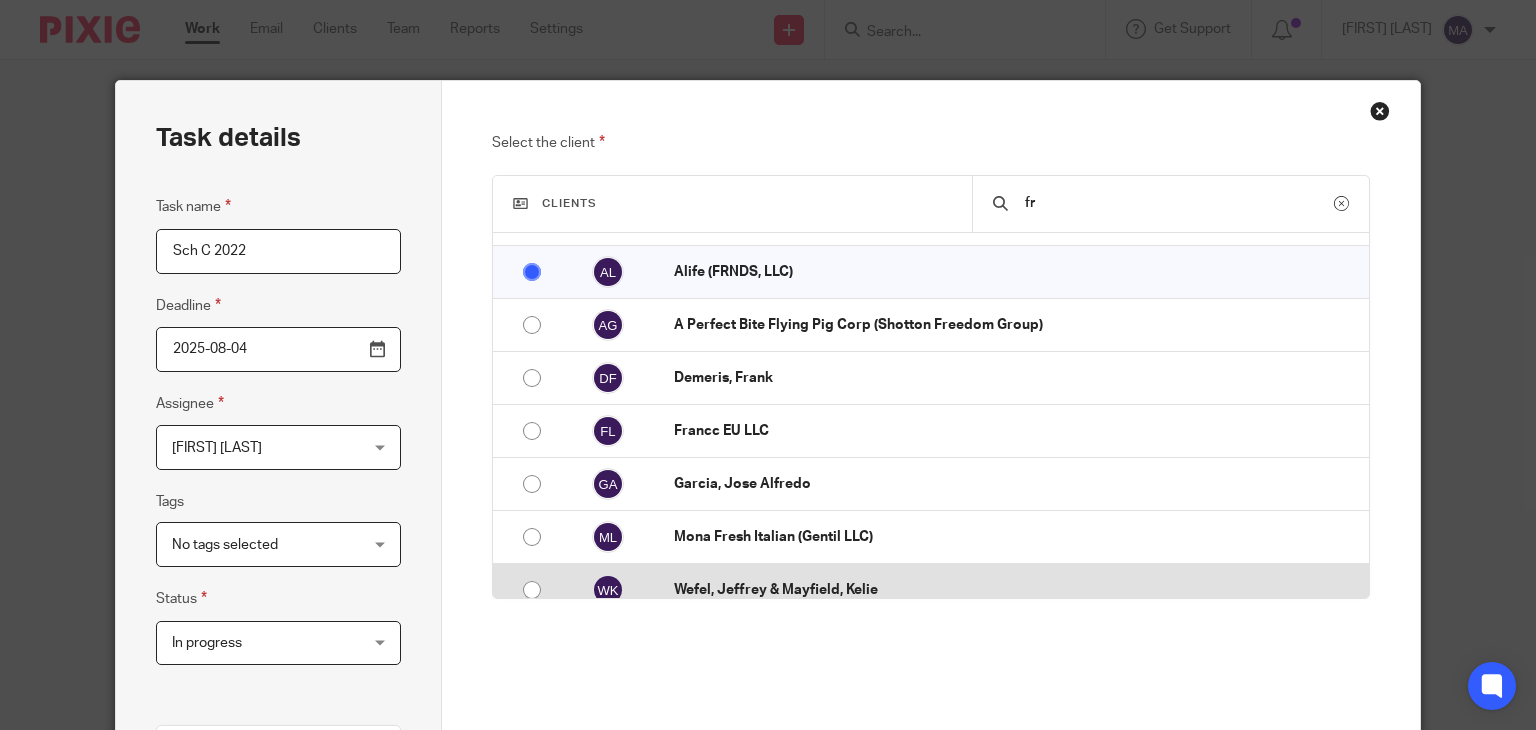 scroll, scrollTop: 53, scrollLeft: 0, axis: vertical 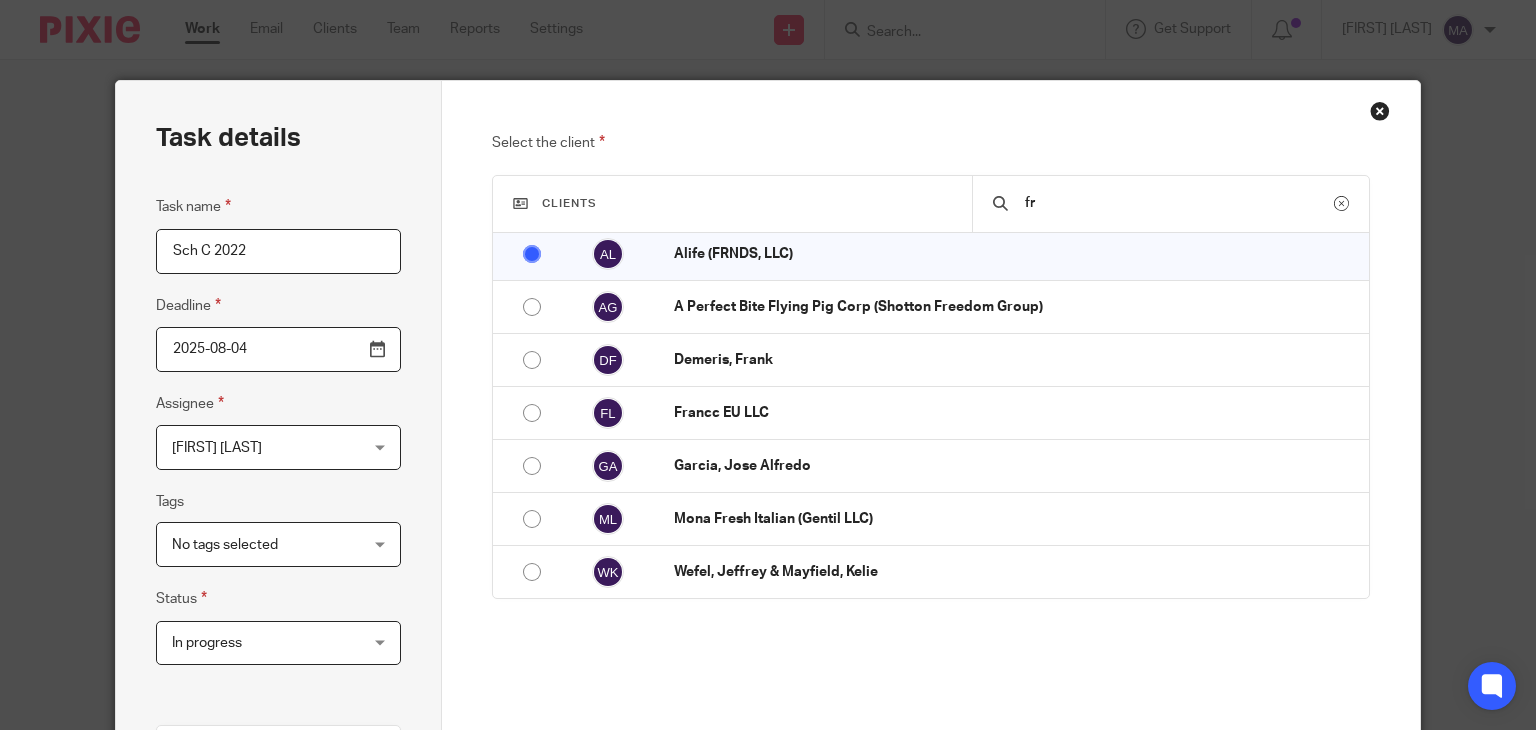 drag, startPoint x: 204, startPoint y: 253, endPoint x: 406, endPoint y: 266, distance: 202.41788 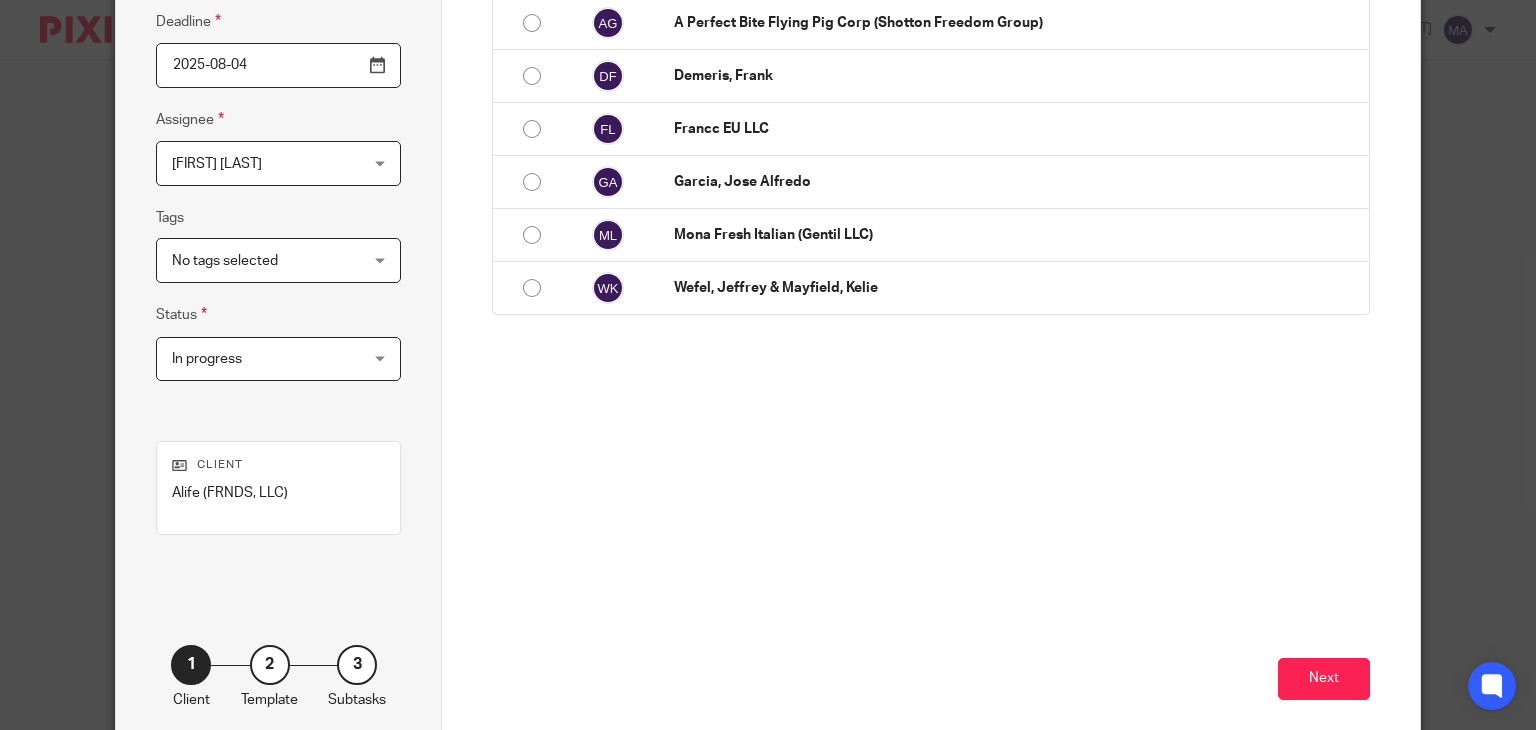 scroll, scrollTop: 384, scrollLeft: 0, axis: vertical 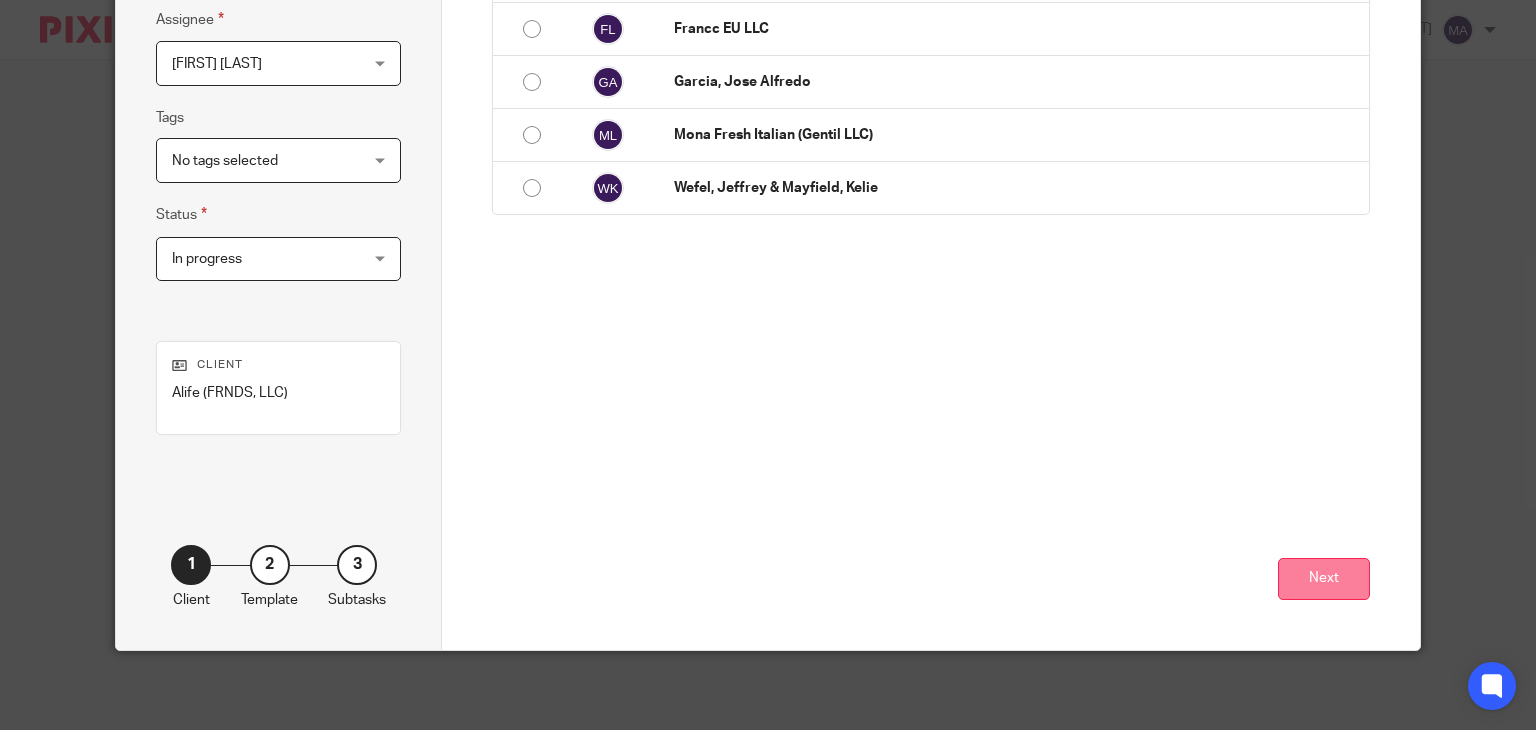 type on "Sch C WP" 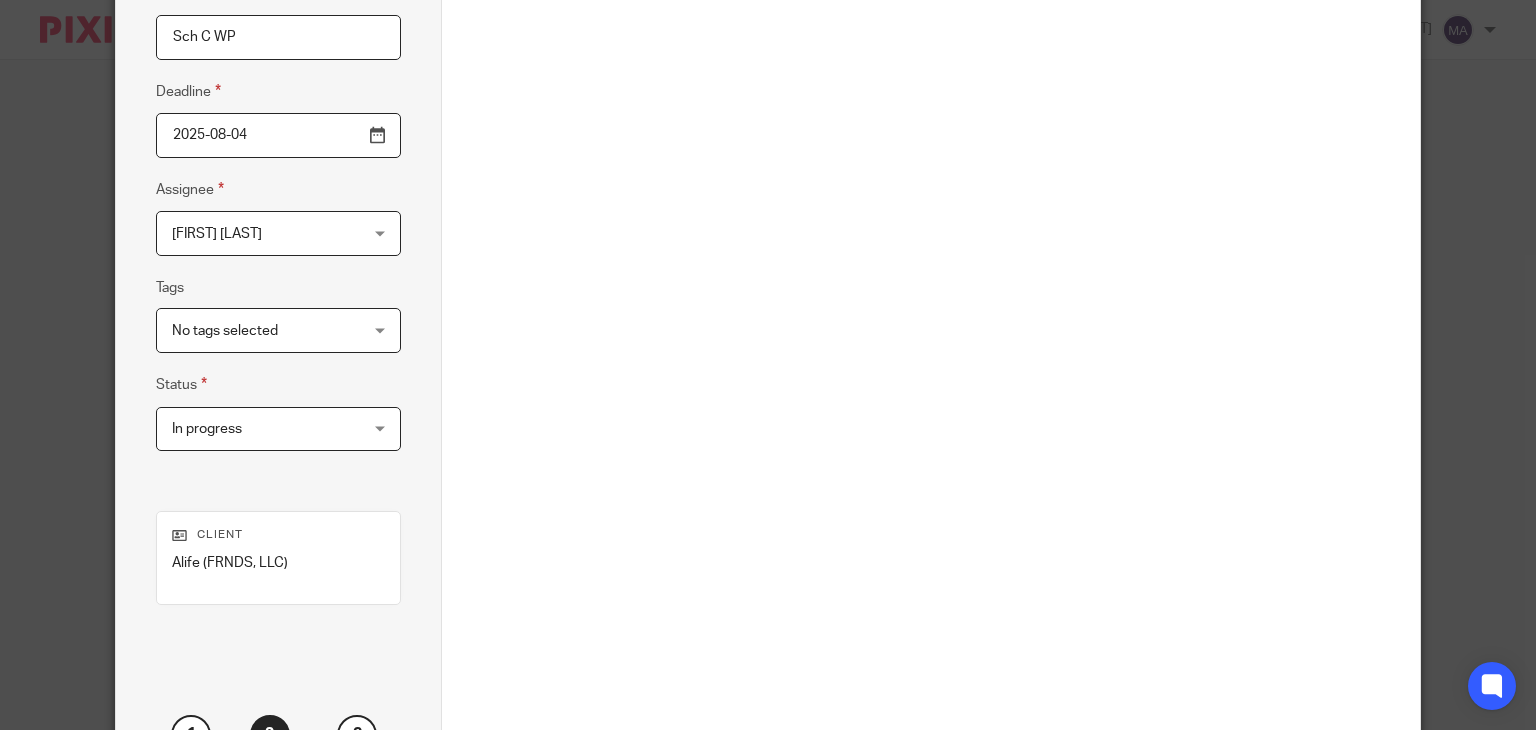 scroll, scrollTop: 0, scrollLeft: 0, axis: both 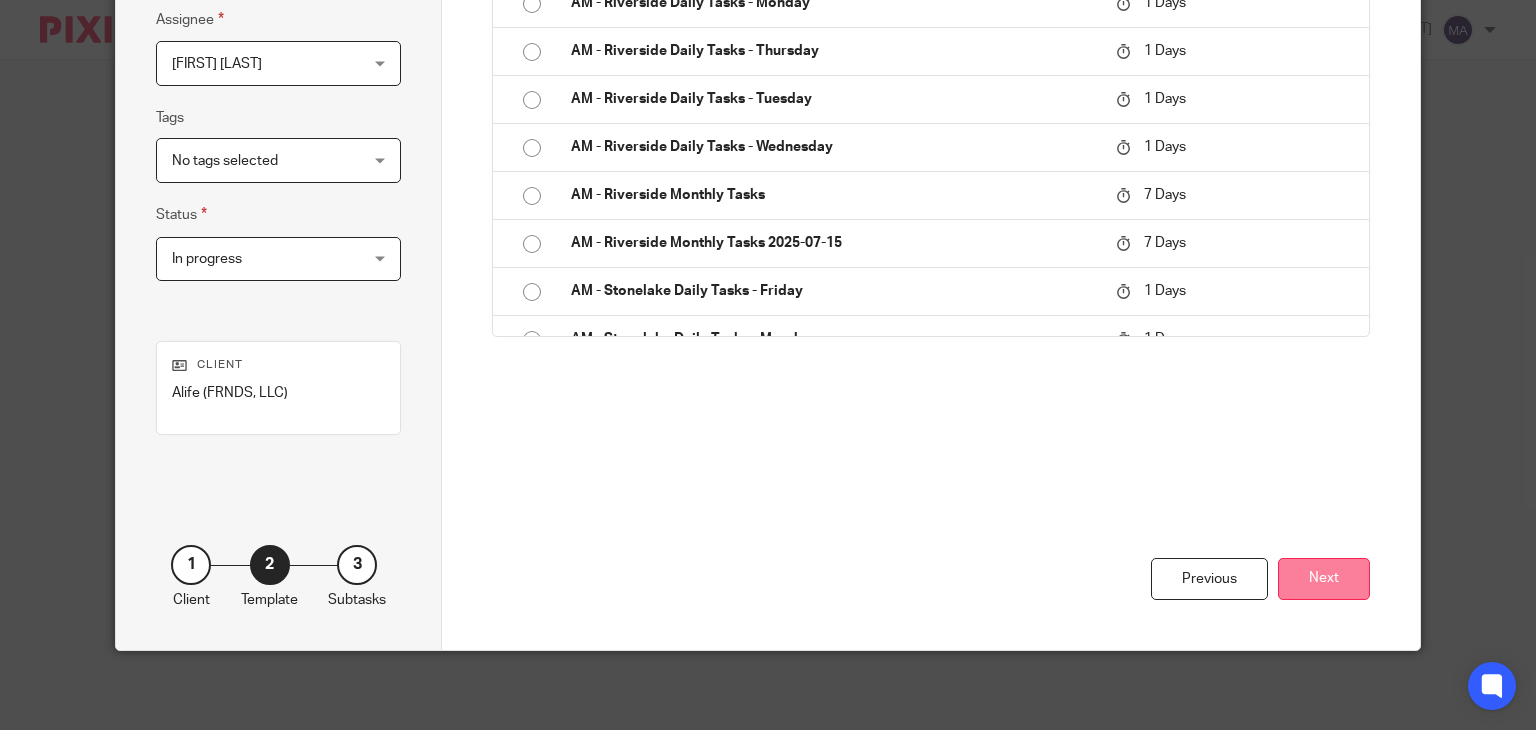 click on "Next" at bounding box center [1324, 579] 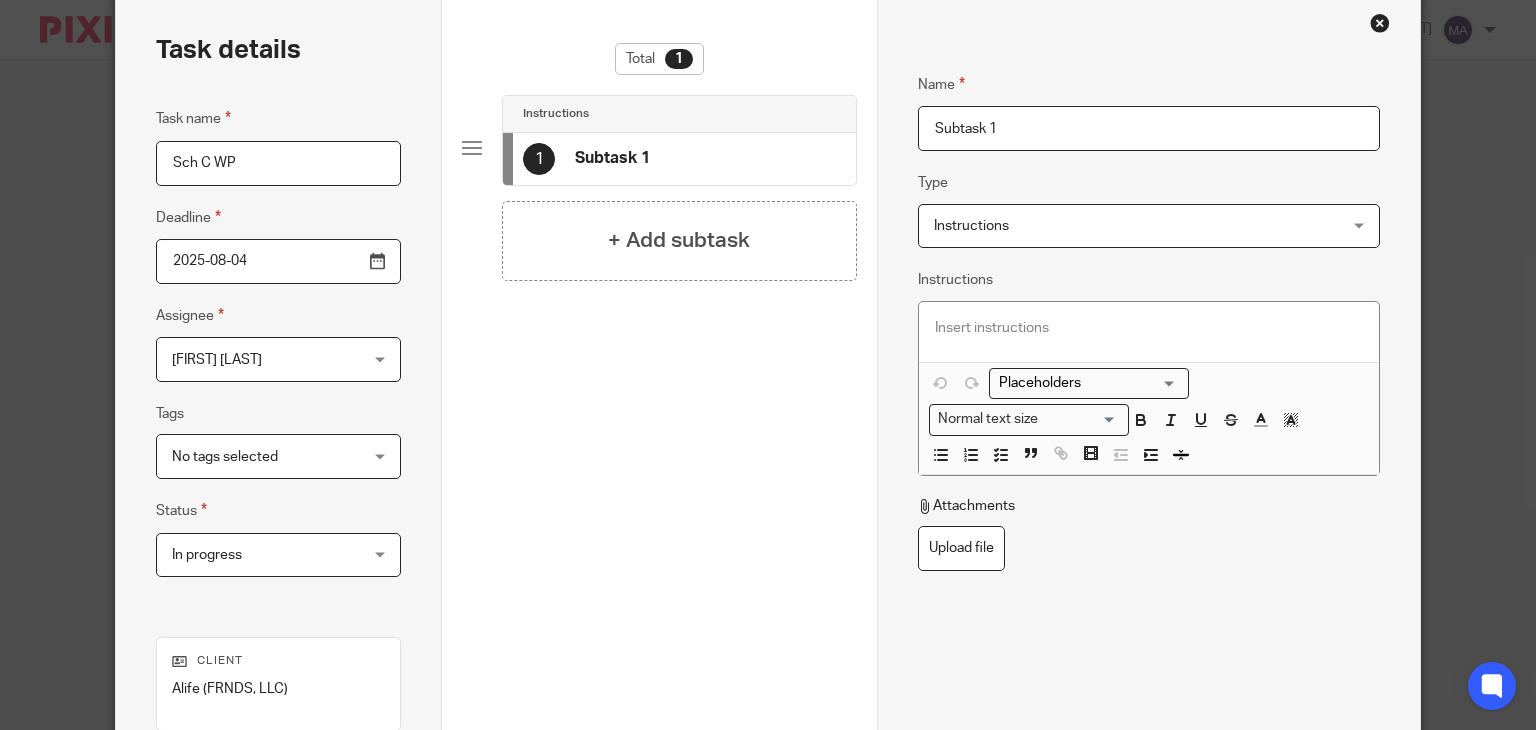 scroll, scrollTop: 0, scrollLeft: 0, axis: both 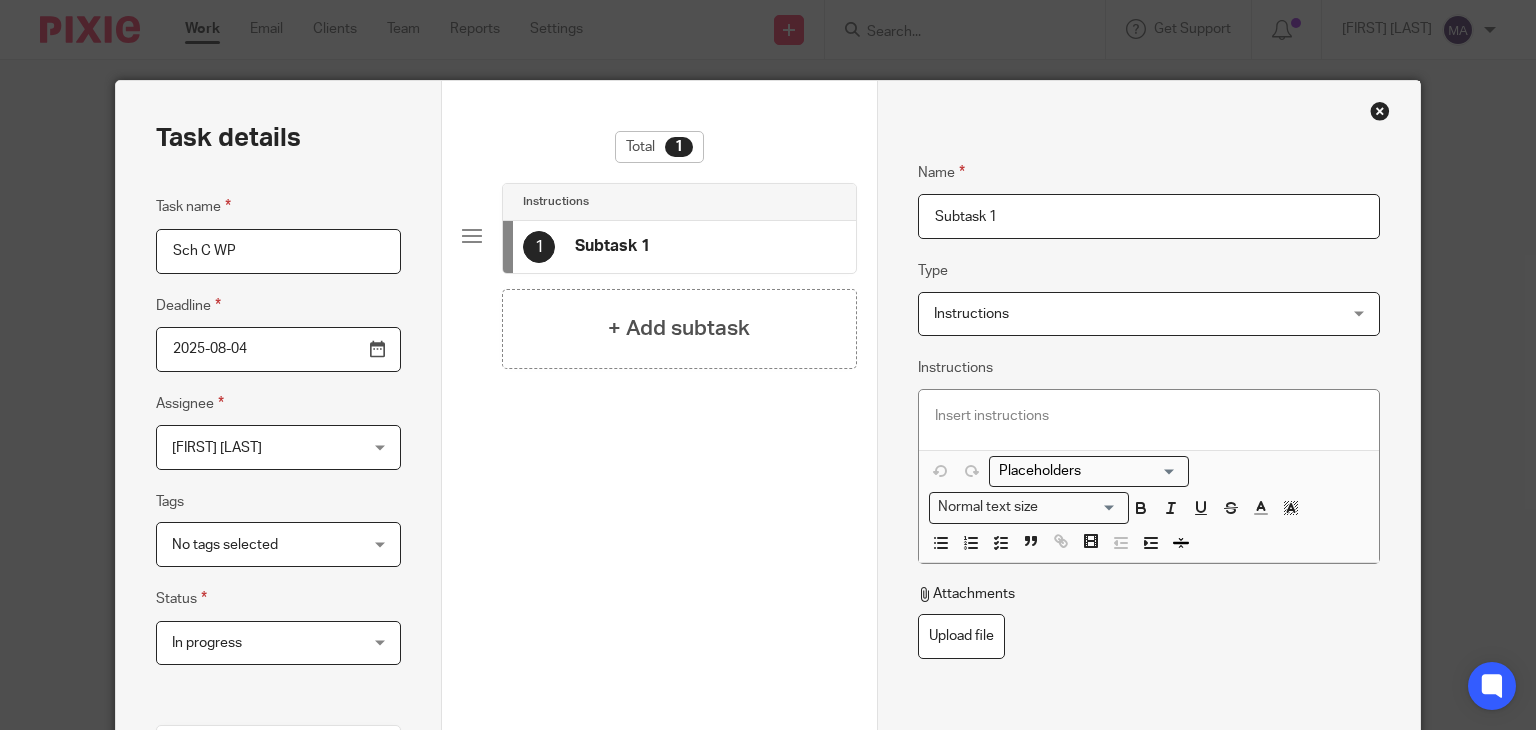 drag, startPoint x: 1048, startPoint y: 221, endPoint x: 819, endPoint y: 204, distance: 229.63014 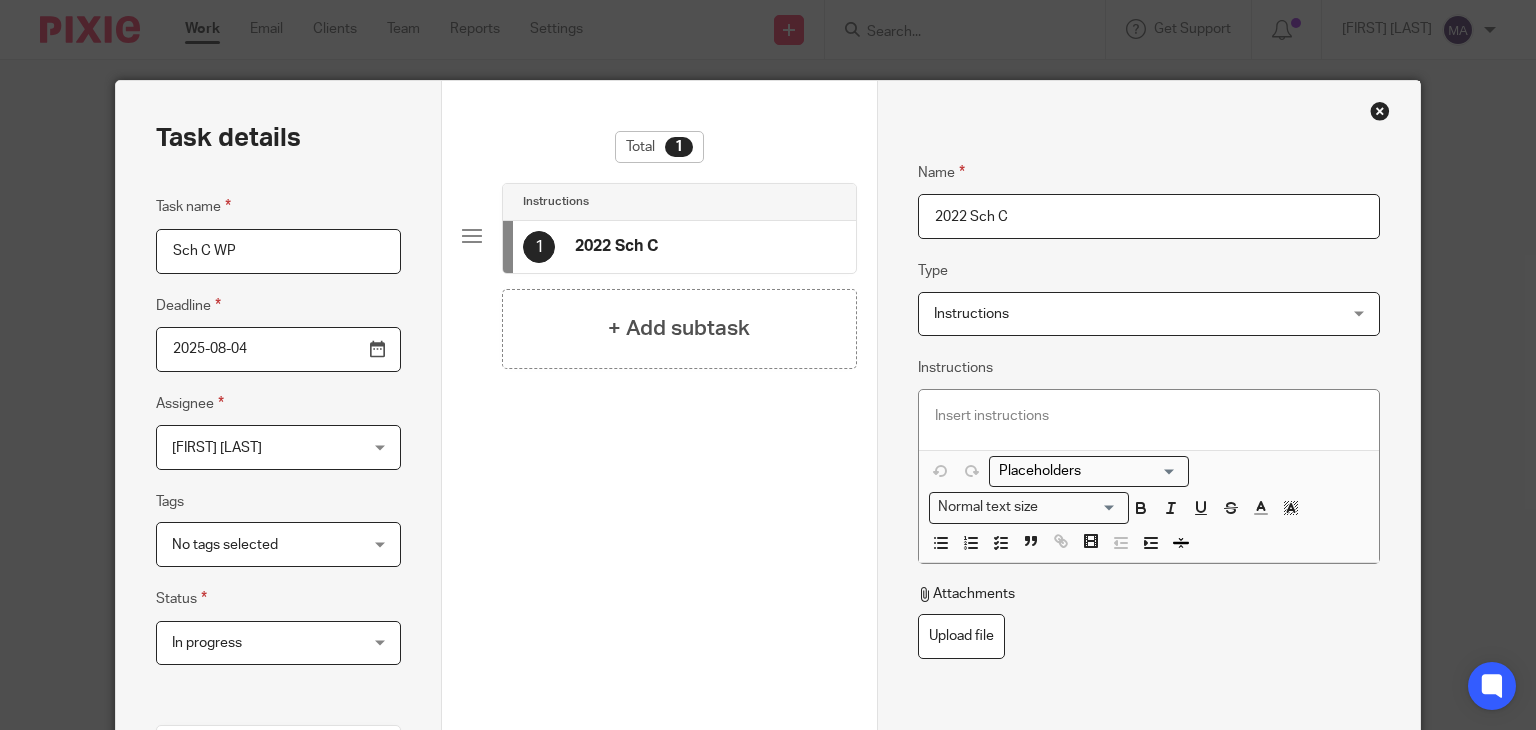 drag, startPoint x: 1028, startPoint y: 221, endPoint x: 869, endPoint y: 222, distance: 159.00314 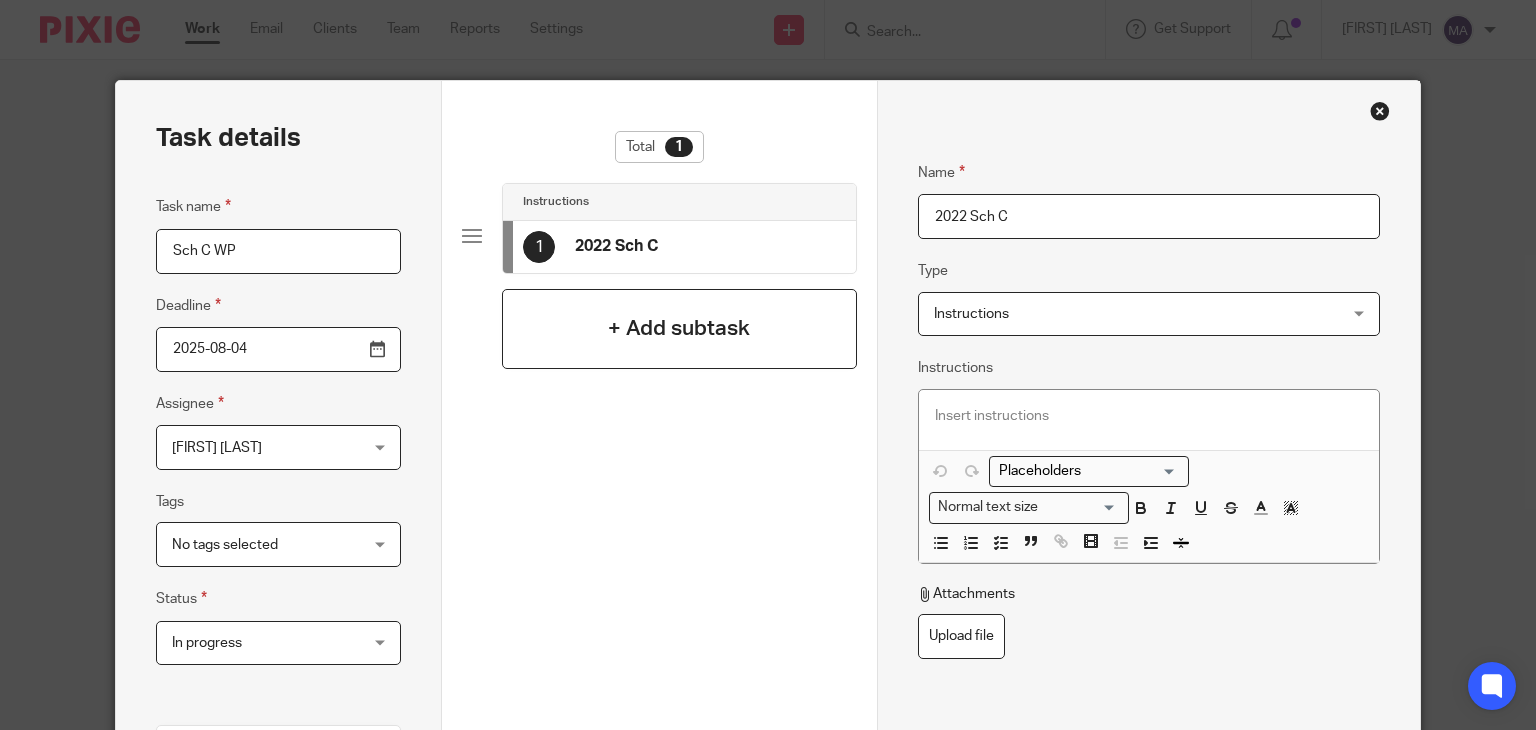 click on "+ Add subtask" at bounding box center (679, 328) 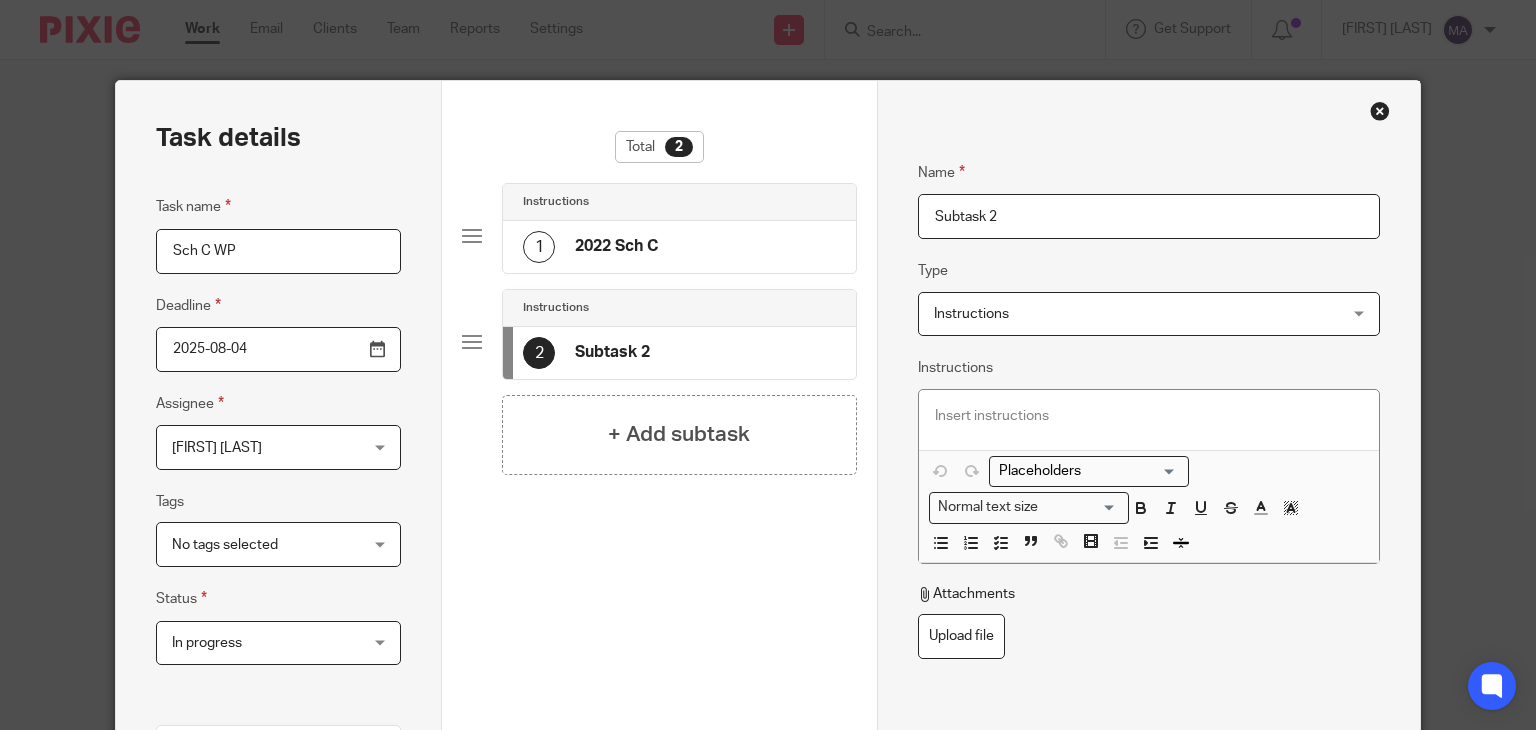 drag, startPoint x: 1010, startPoint y: 215, endPoint x: 657, endPoint y: 205, distance: 353.1416 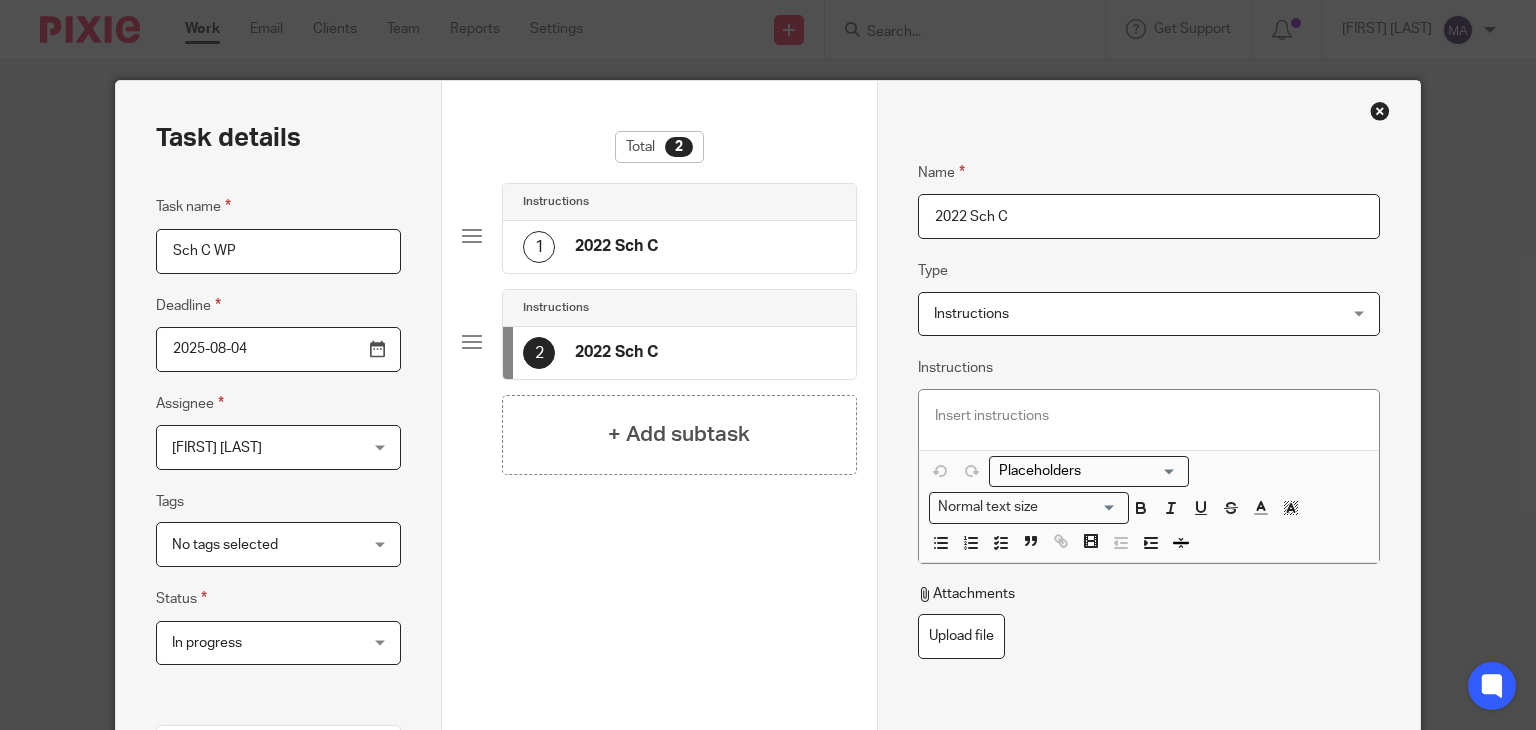 click on "2022 Sch C" at bounding box center [1149, 216] 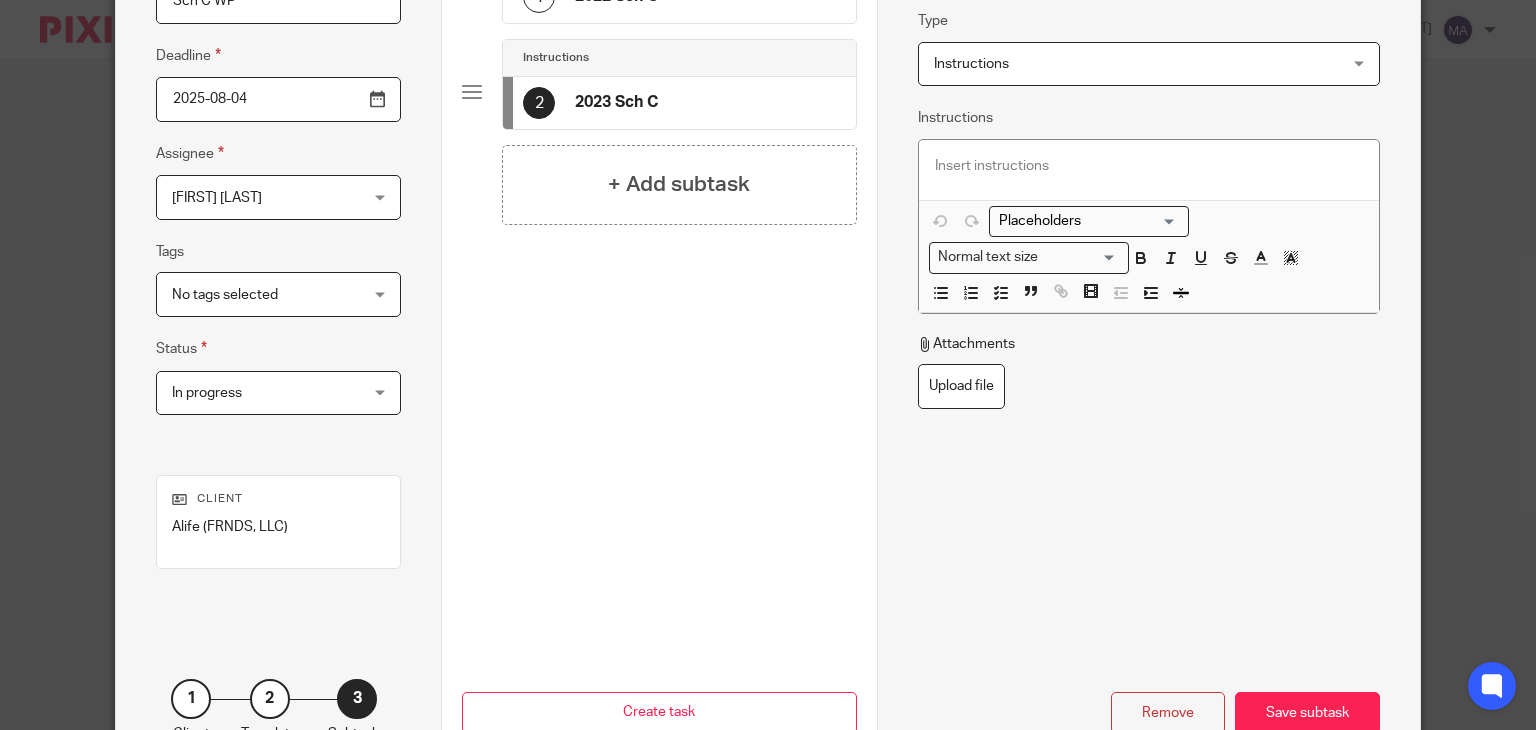 scroll, scrollTop: 300, scrollLeft: 0, axis: vertical 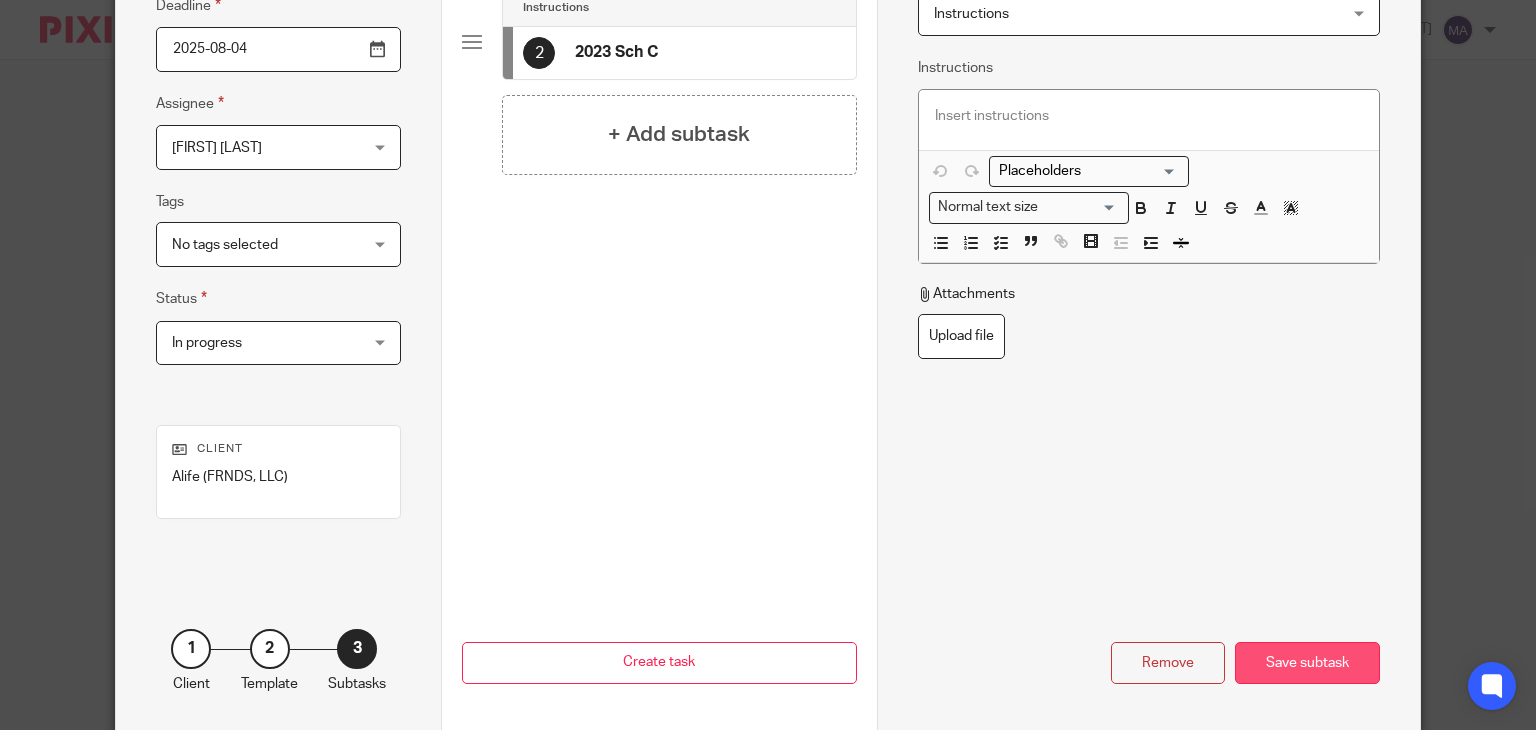 type on "2023 Sch C" 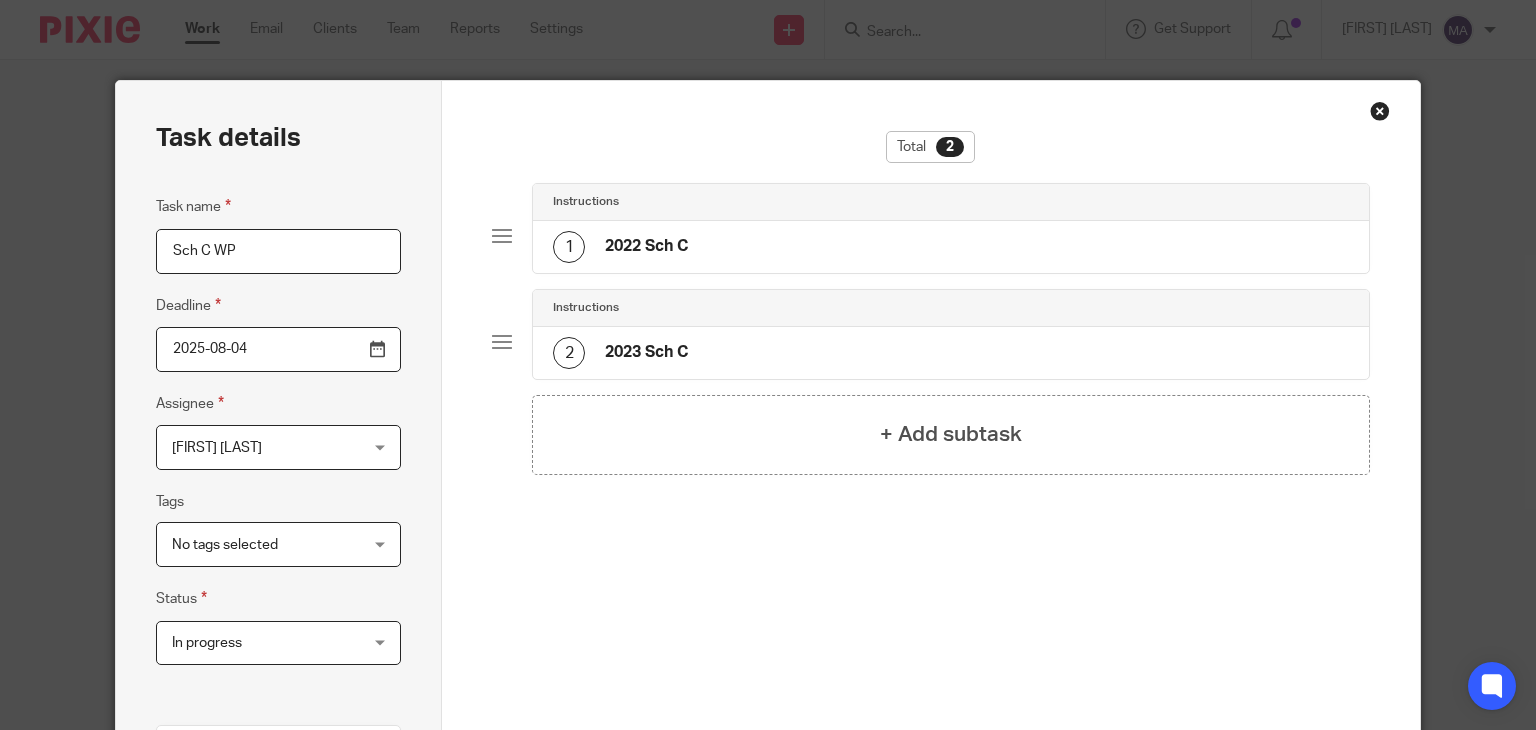 scroll, scrollTop: 384, scrollLeft: 0, axis: vertical 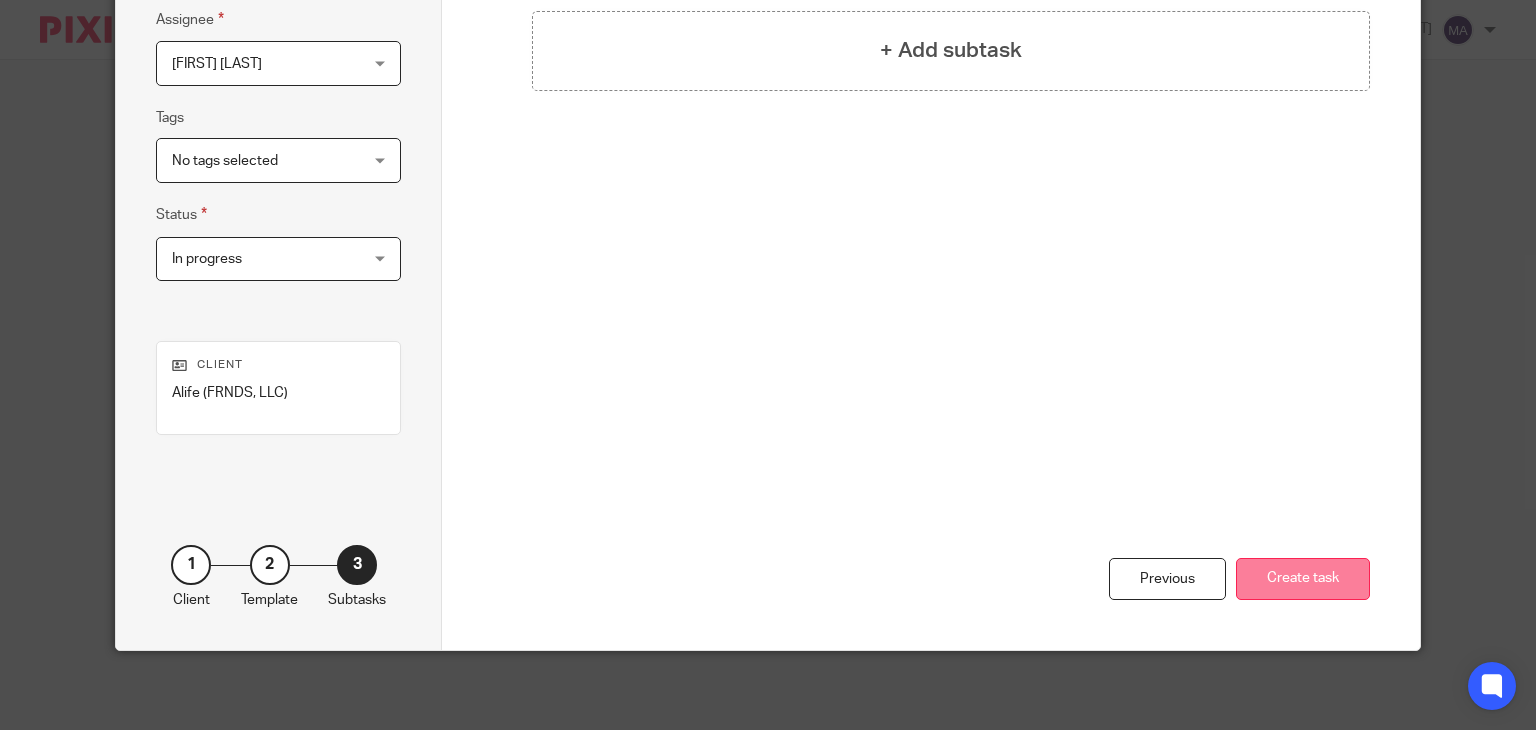 click on "Create task" at bounding box center (1303, 579) 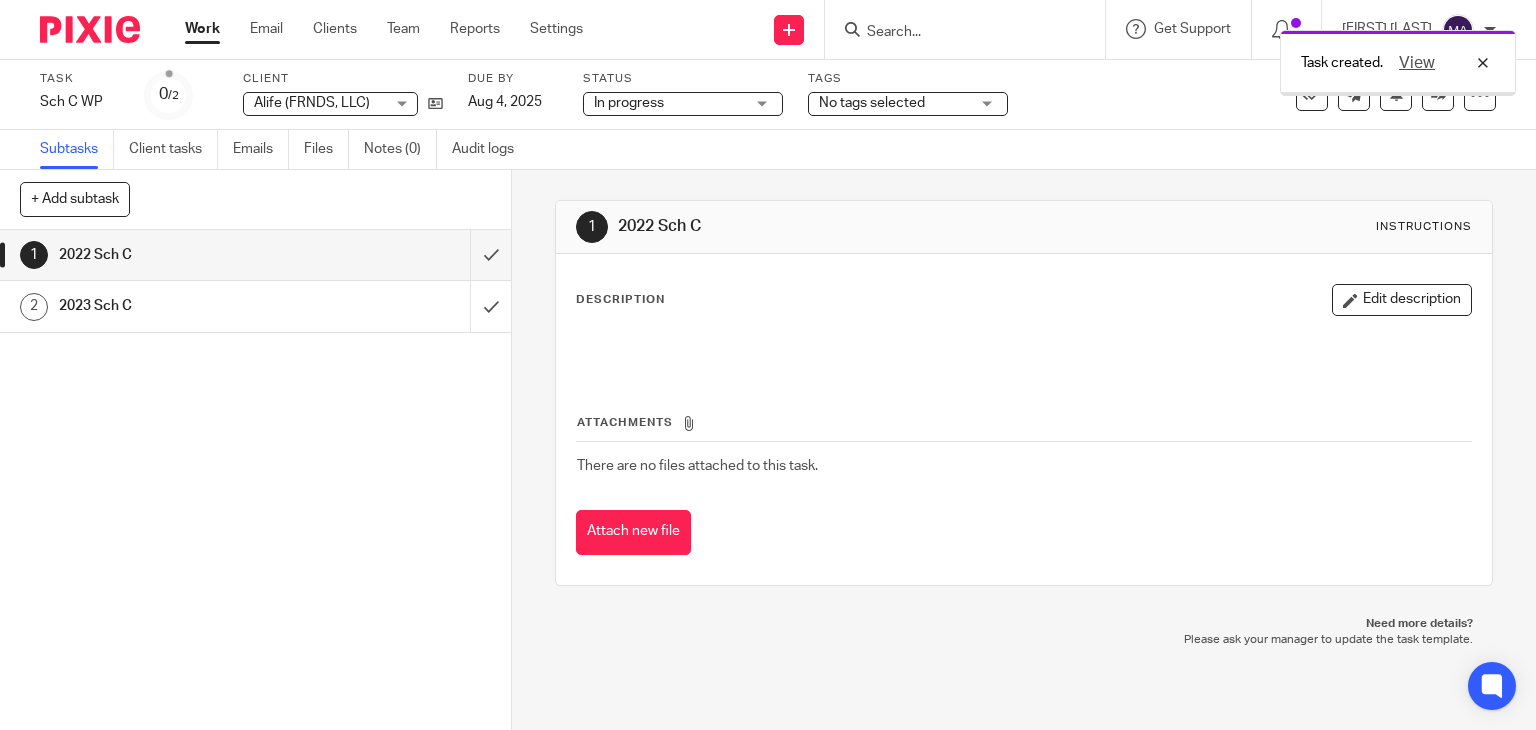 scroll, scrollTop: 0, scrollLeft: 0, axis: both 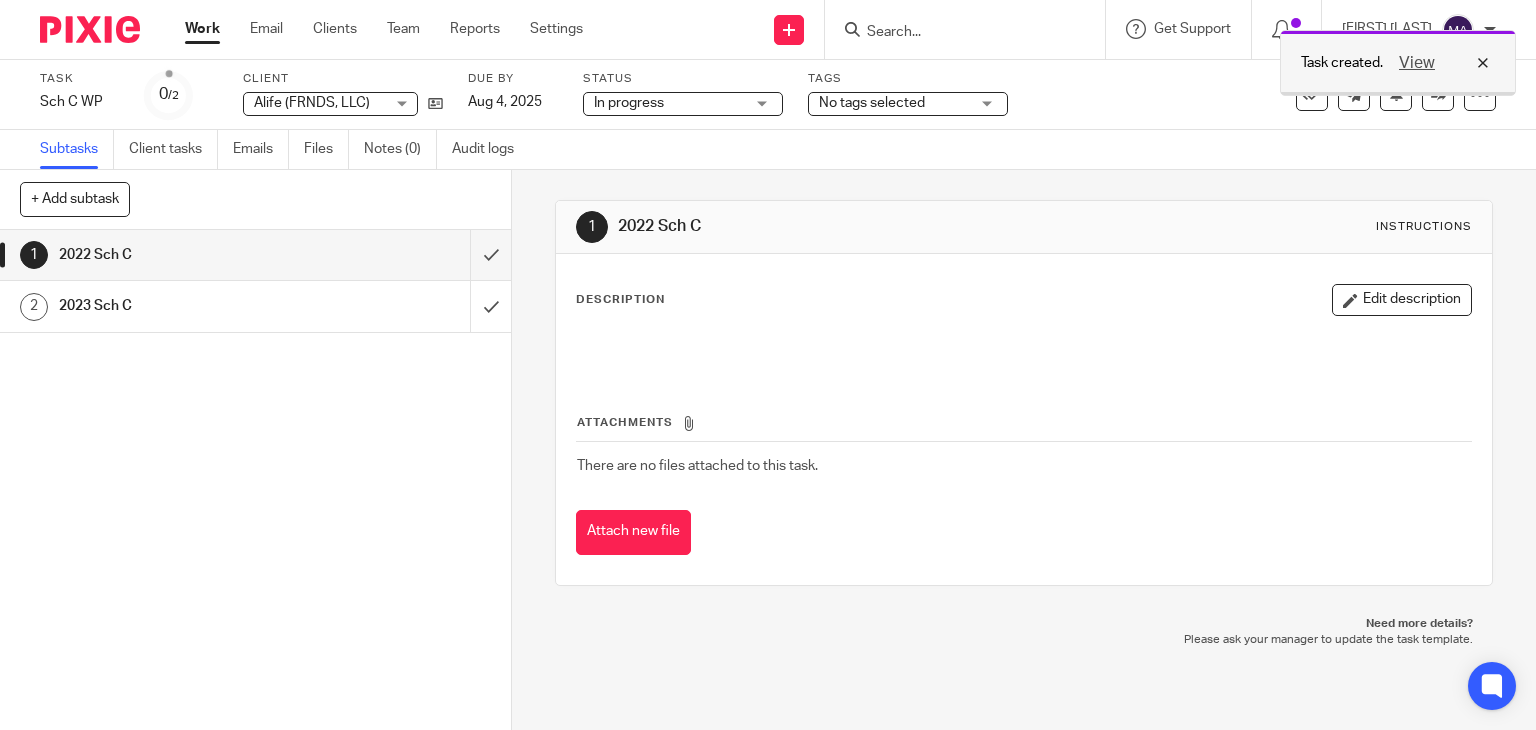 click on "View" at bounding box center (1439, 63) 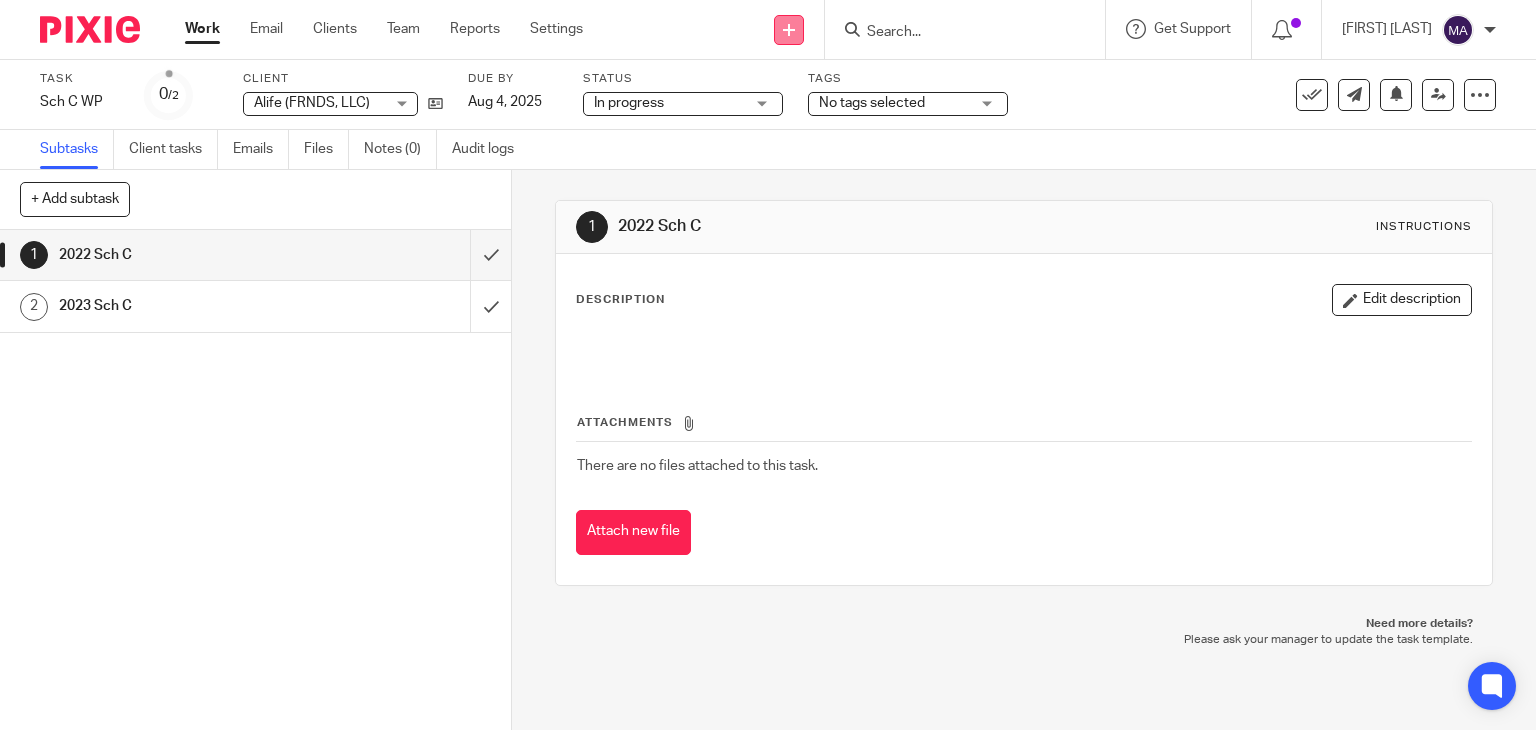 click at bounding box center (789, 30) 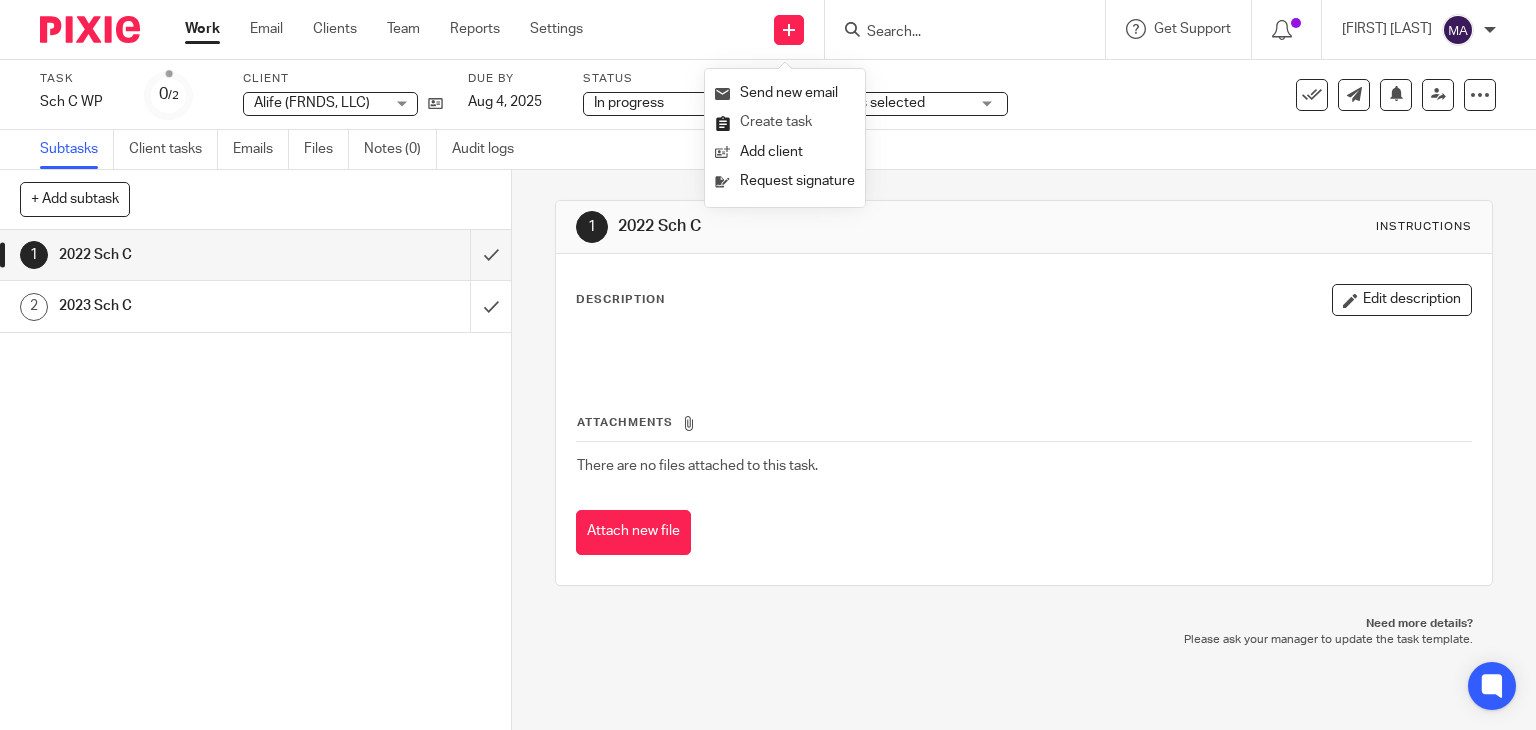 click on "Create task" at bounding box center (785, 122) 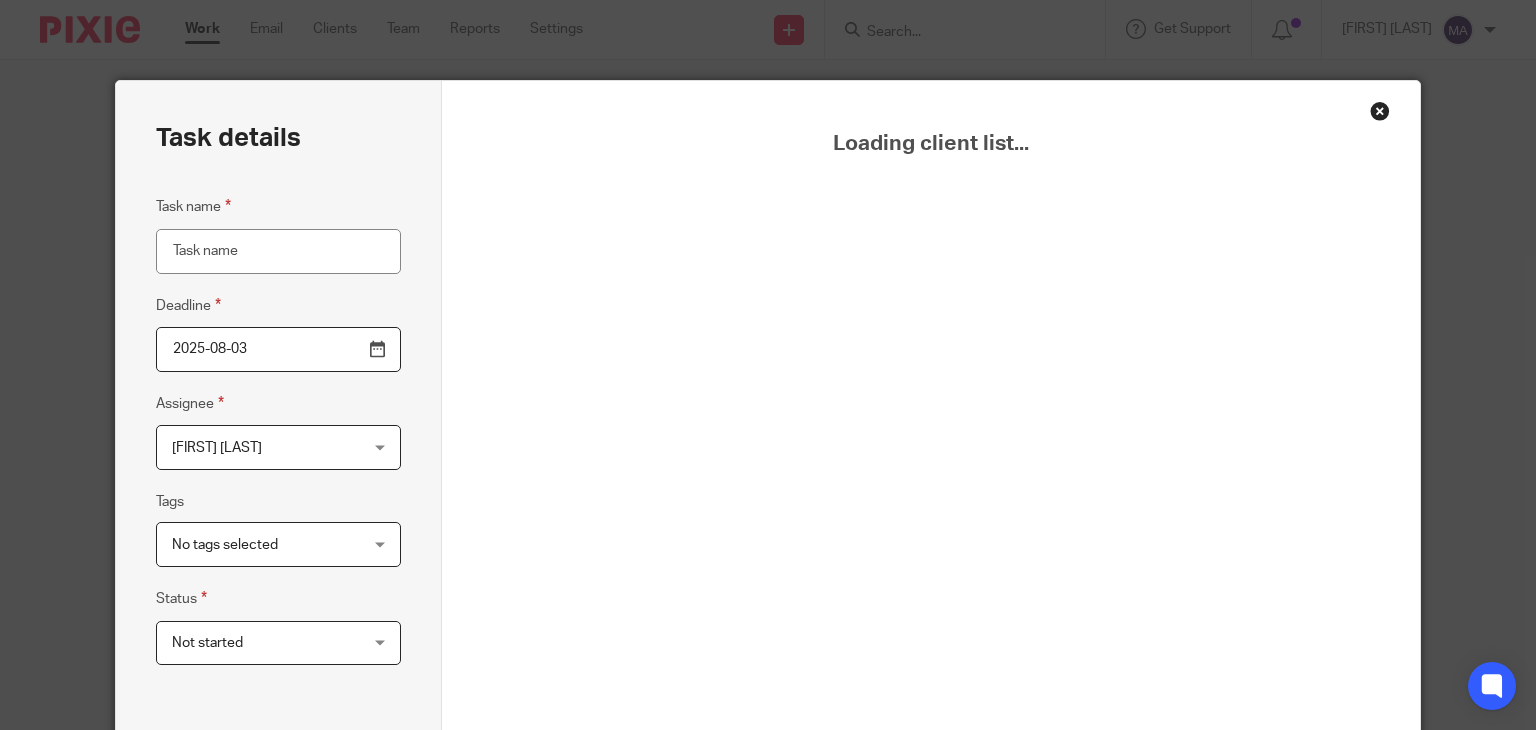 scroll, scrollTop: 0, scrollLeft: 0, axis: both 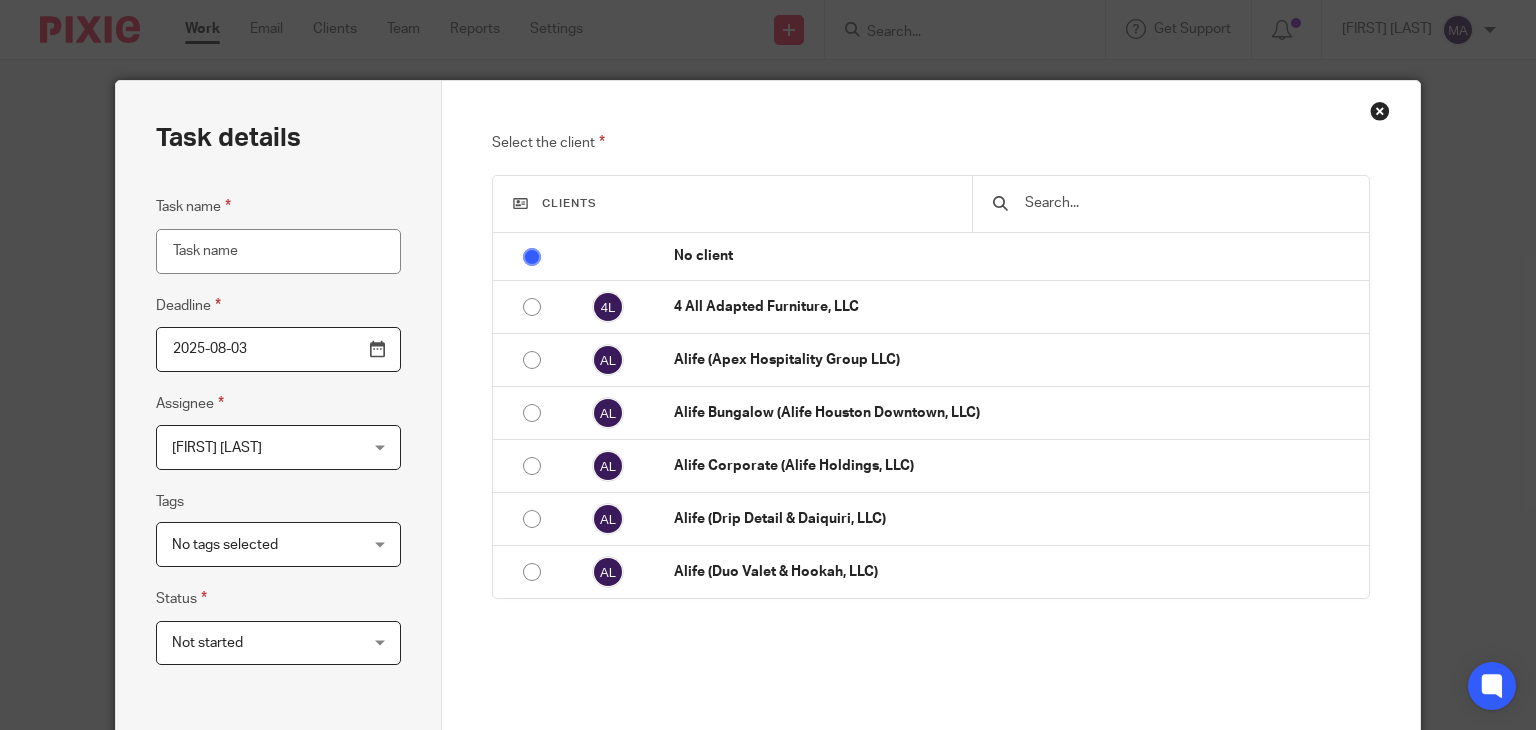 click at bounding box center [1380, 111] 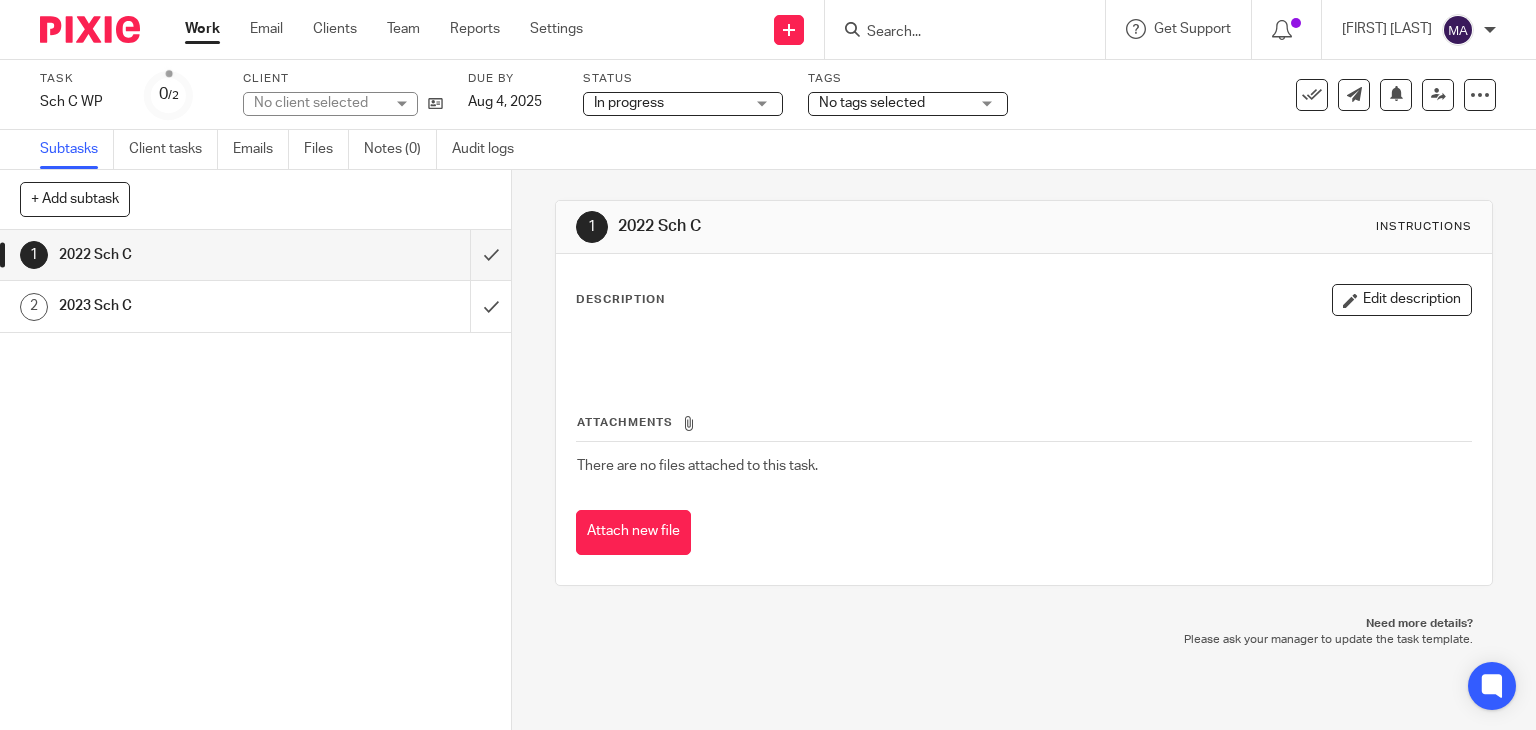 scroll, scrollTop: 0, scrollLeft: 0, axis: both 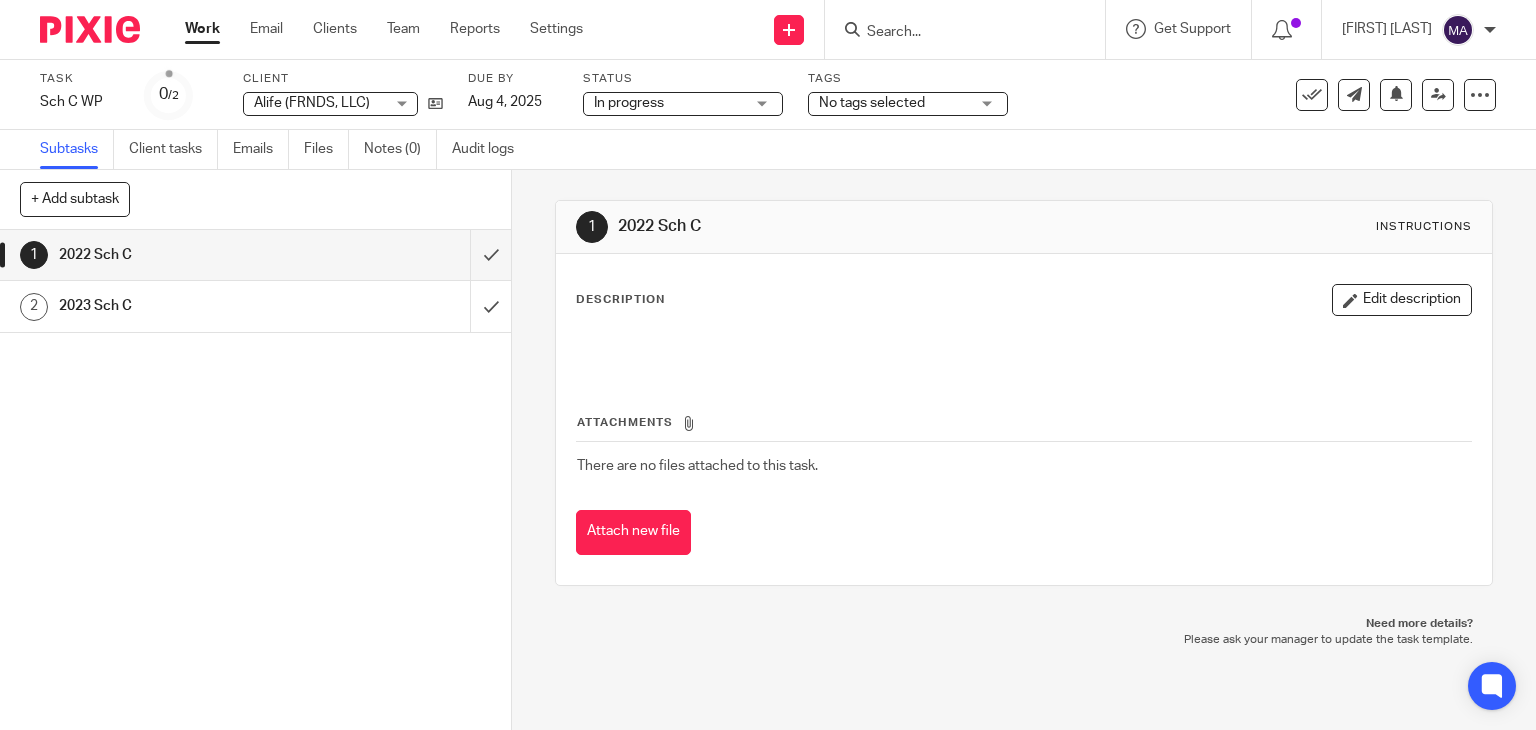 click on "Work" at bounding box center (202, 29) 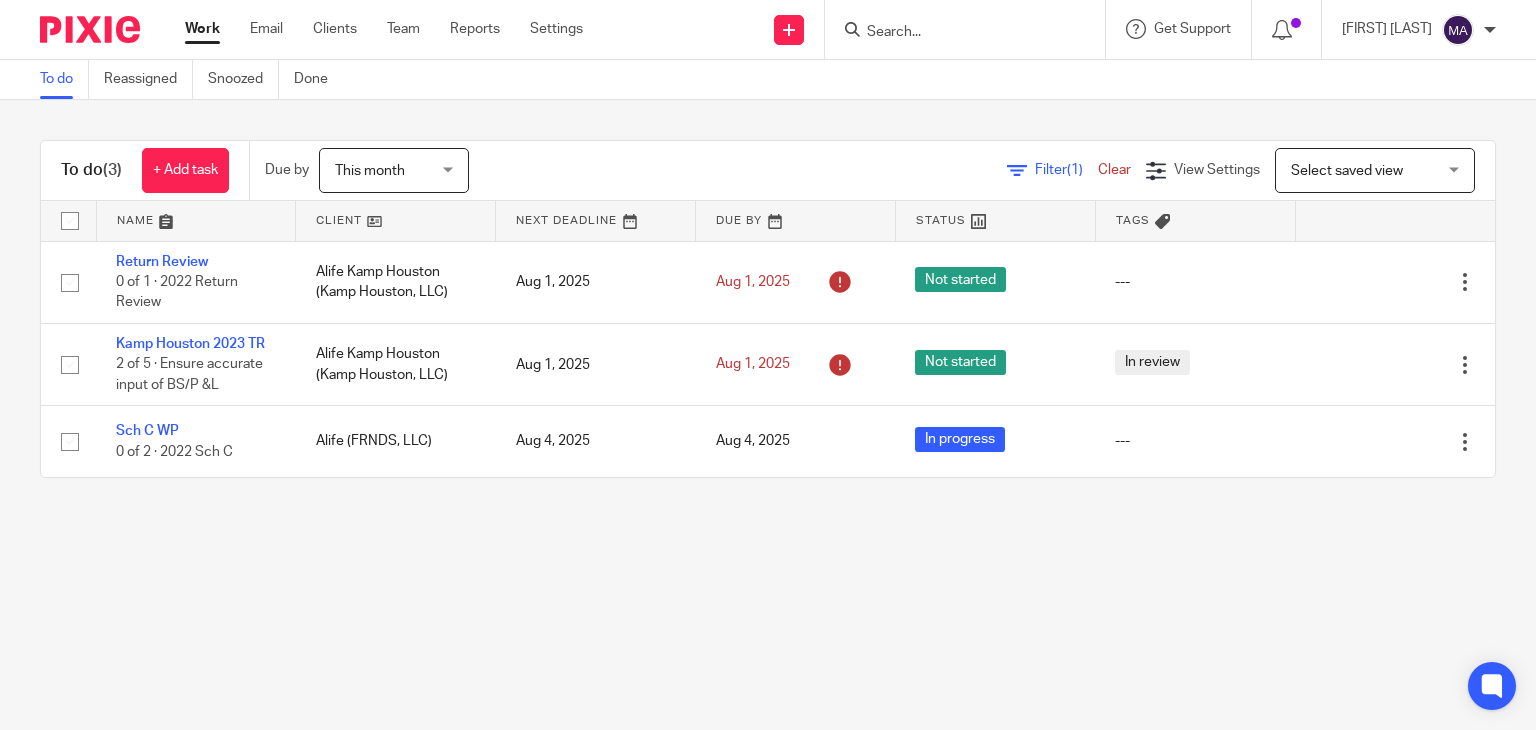 scroll, scrollTop: 0, scrollLeft: 0, axis: both 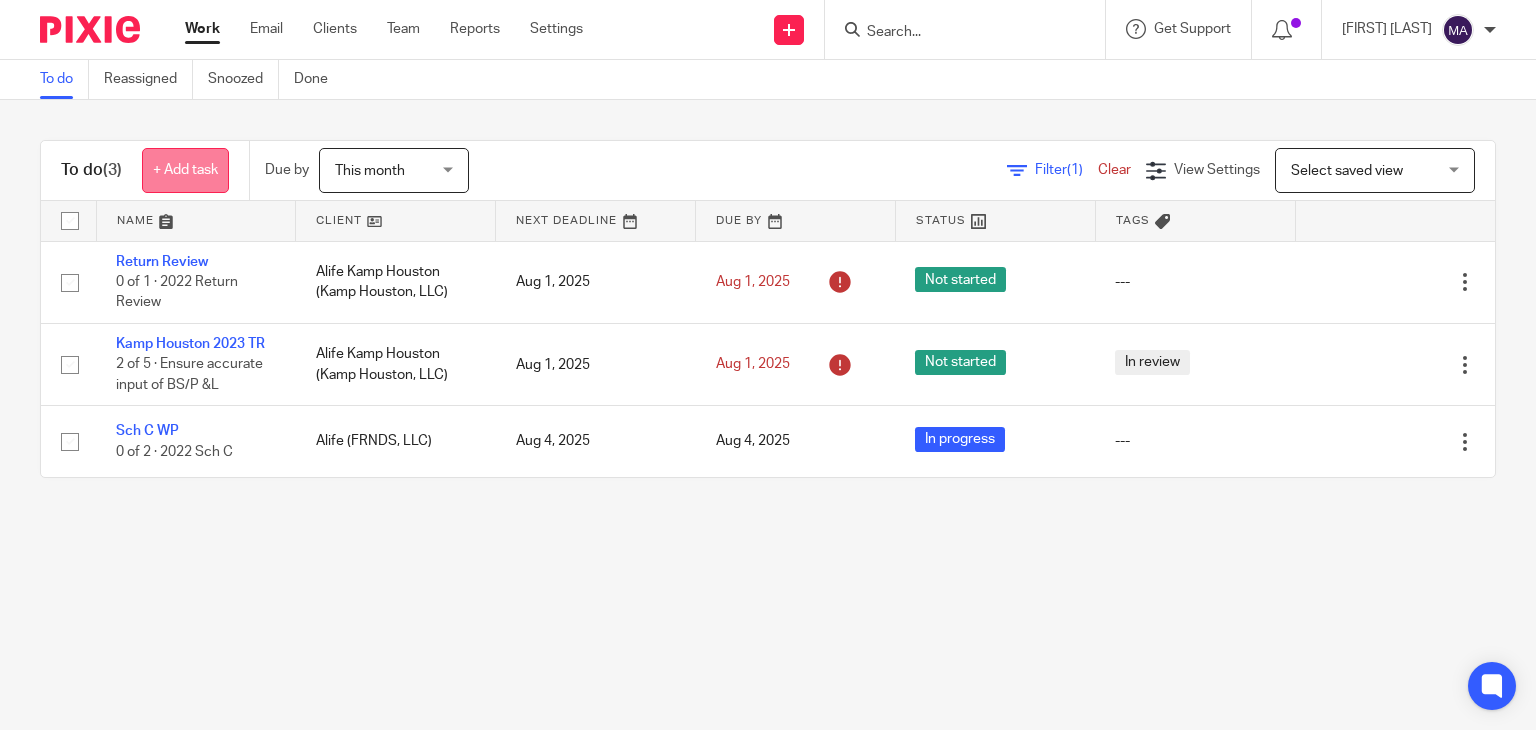 click on "+ Add task" at bounding box center (185, 170) 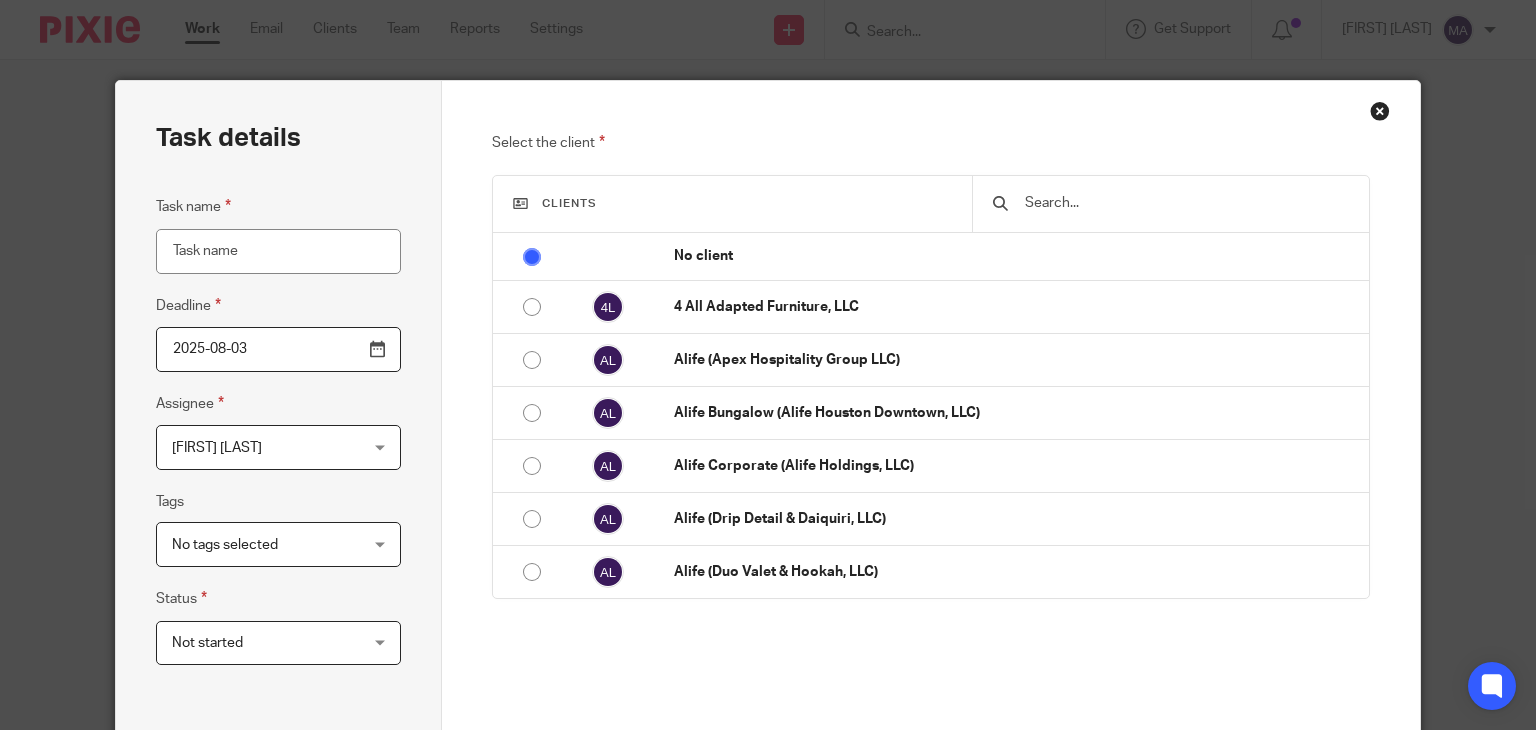 scroll, scrollTop: 0, scrollLeft: 0, axis: both 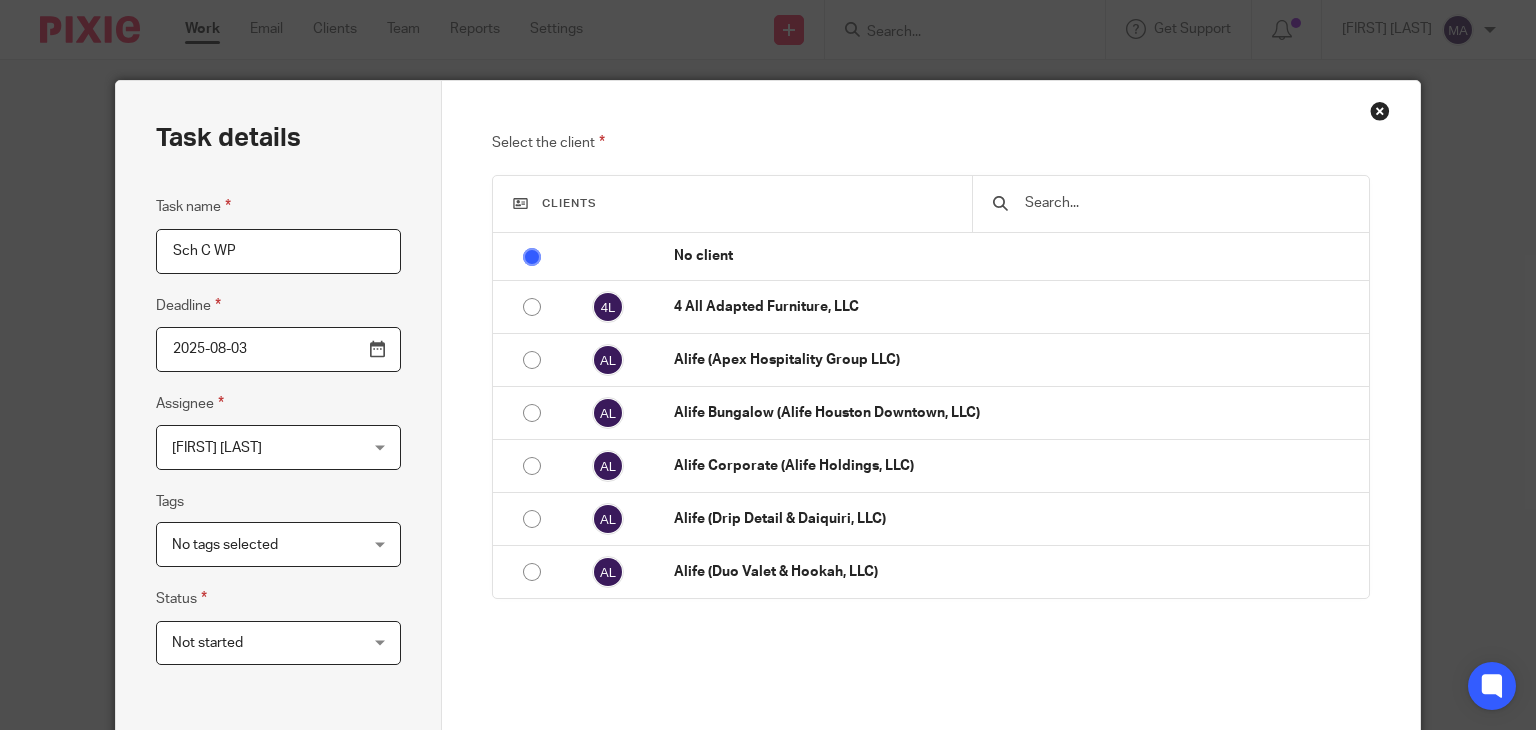 type on "Sch C WP" 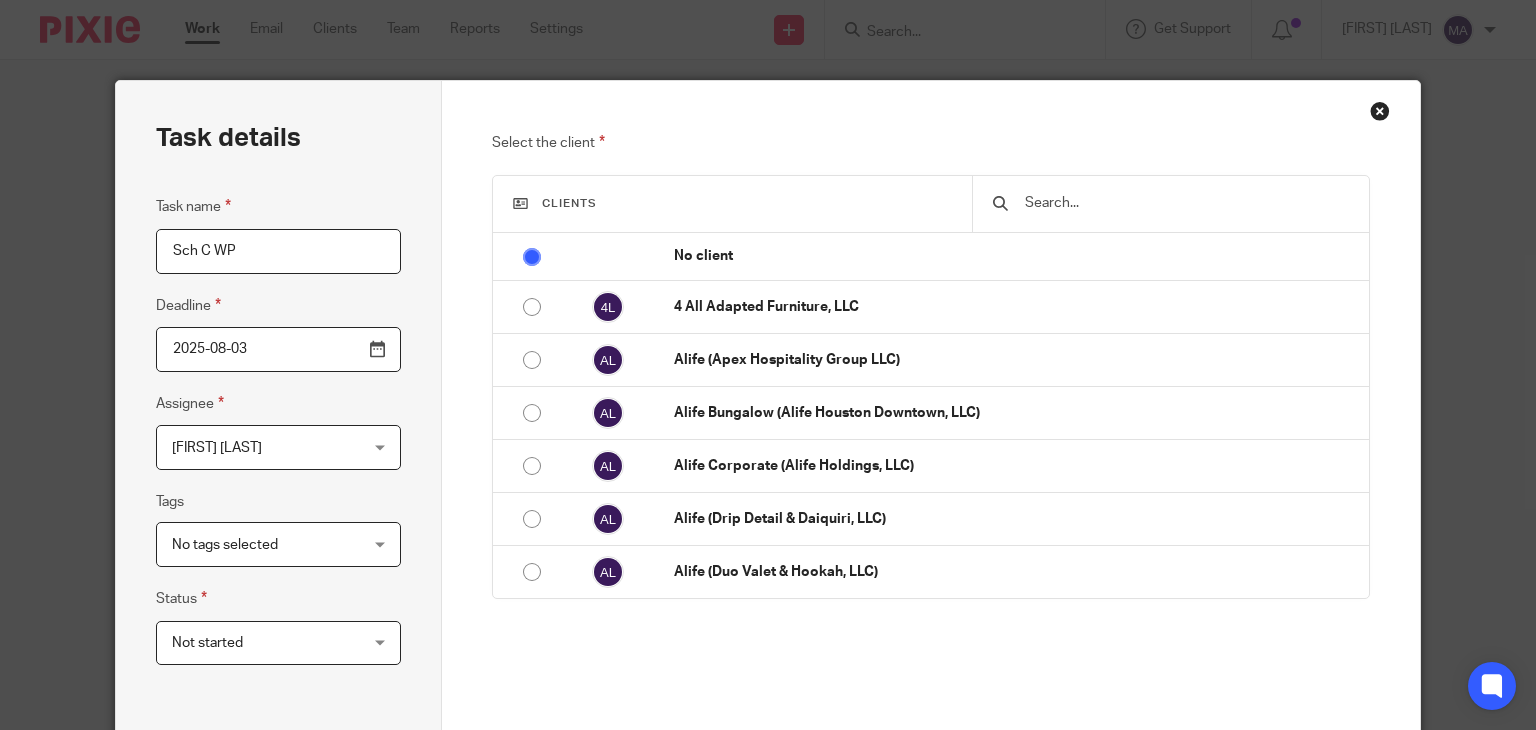 click on "2025-08-03" at bounding box center (278, 349) 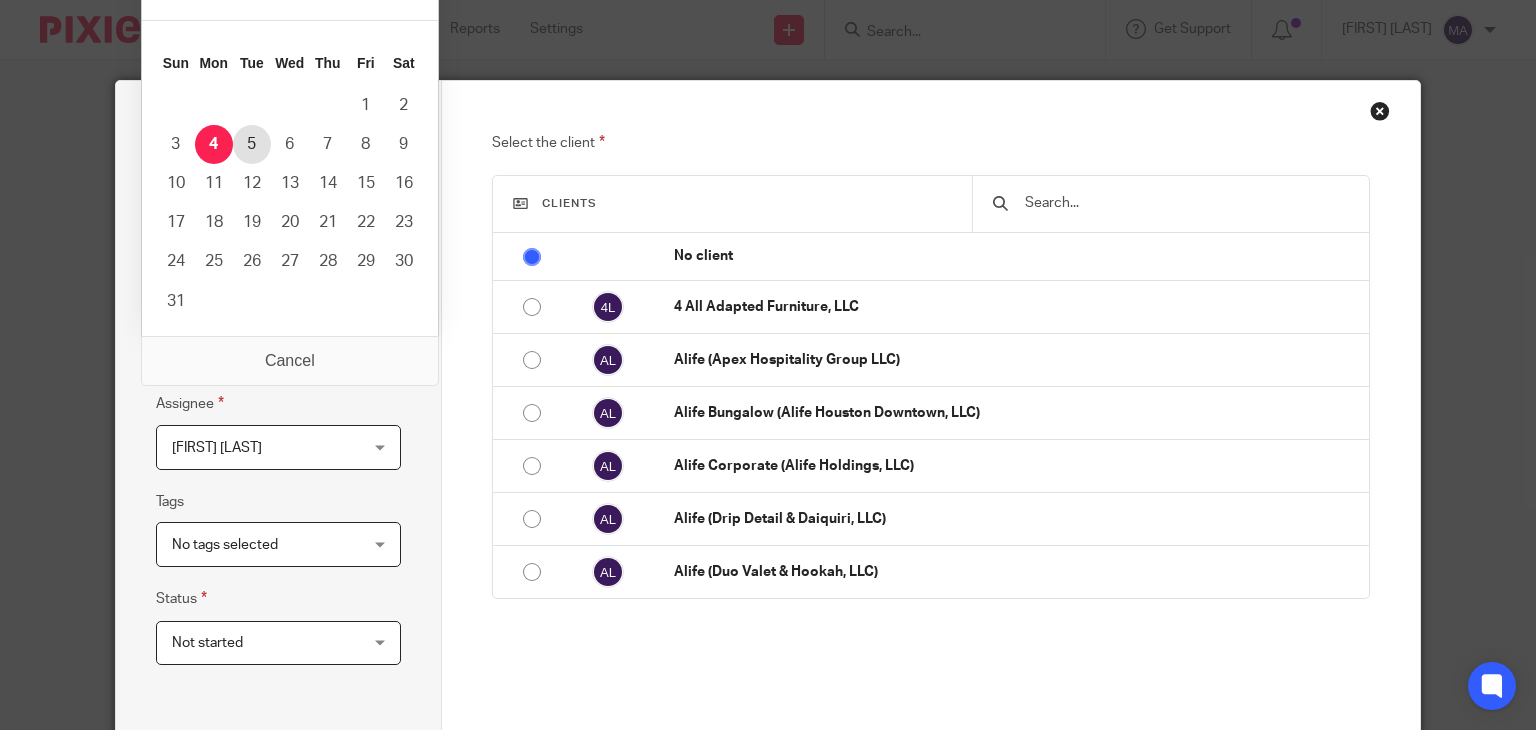 type on "2025-08-04" 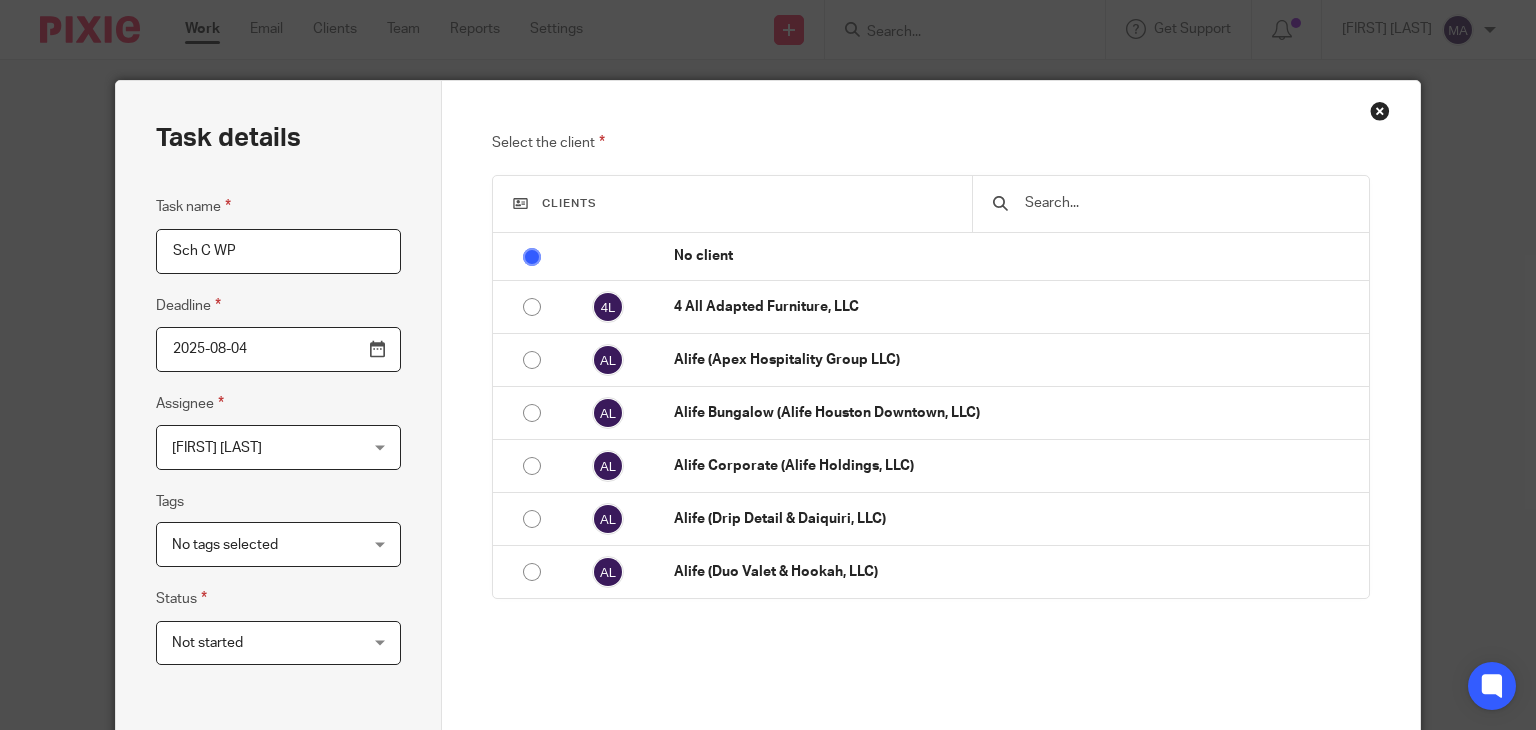 click at bounding box center (1185, 203) 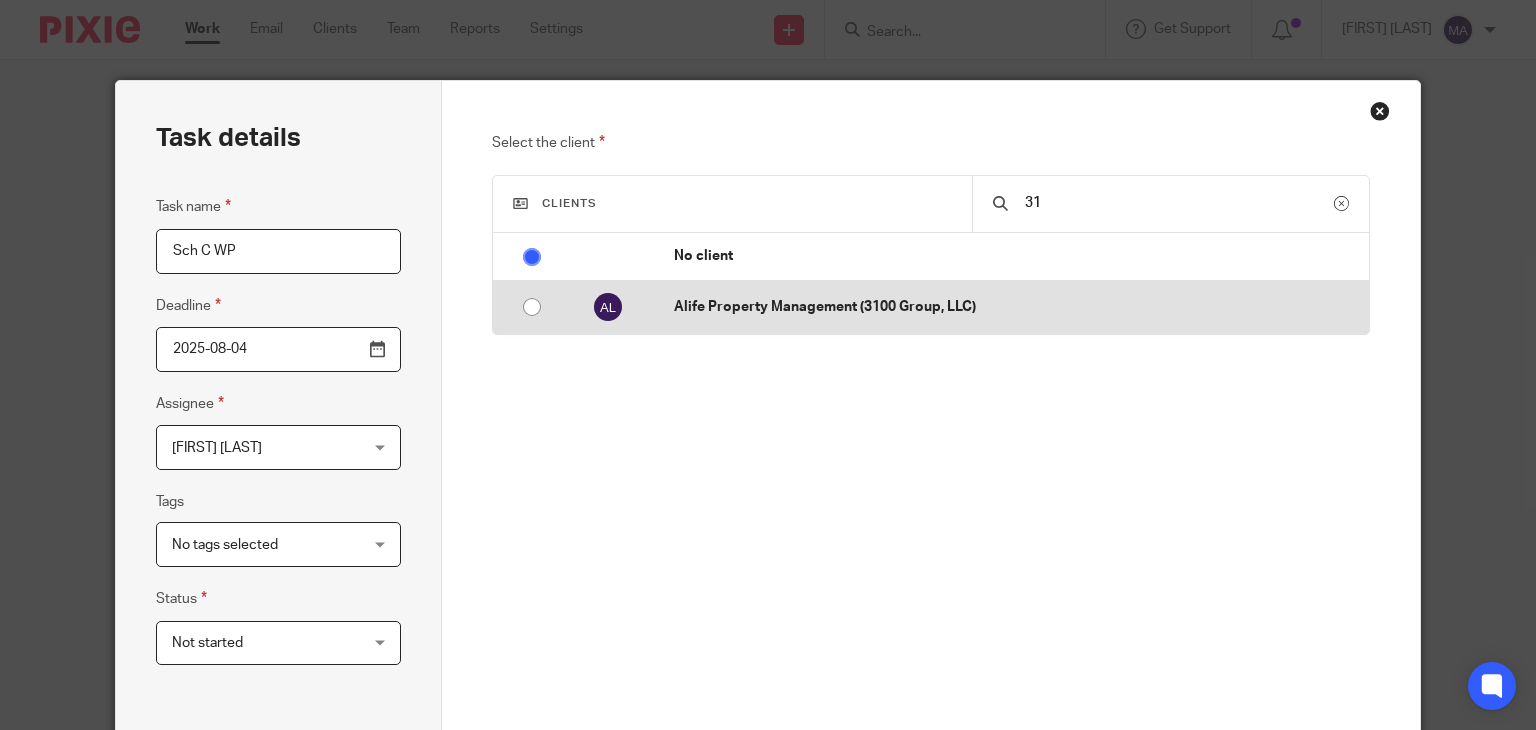 type on "31" 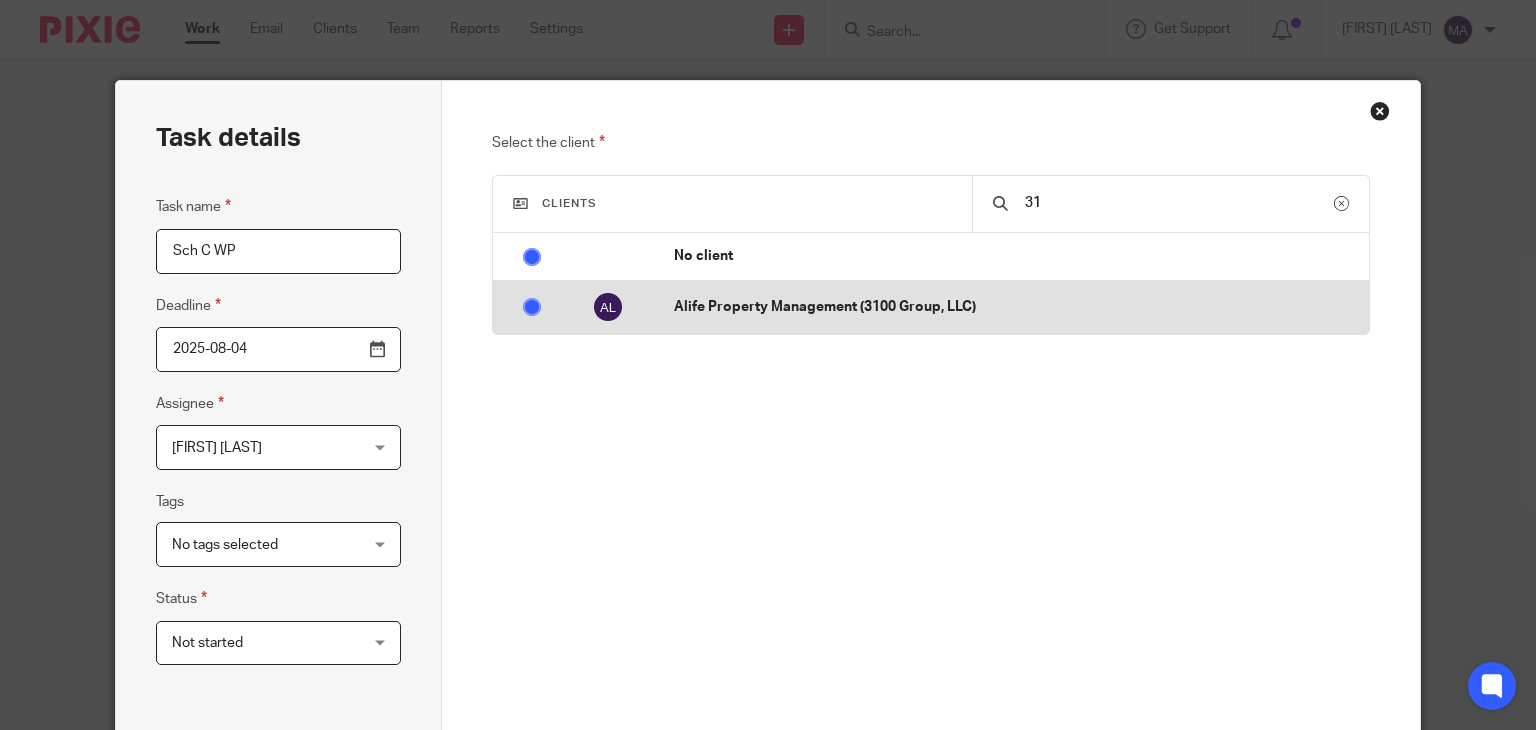 radio on "false" 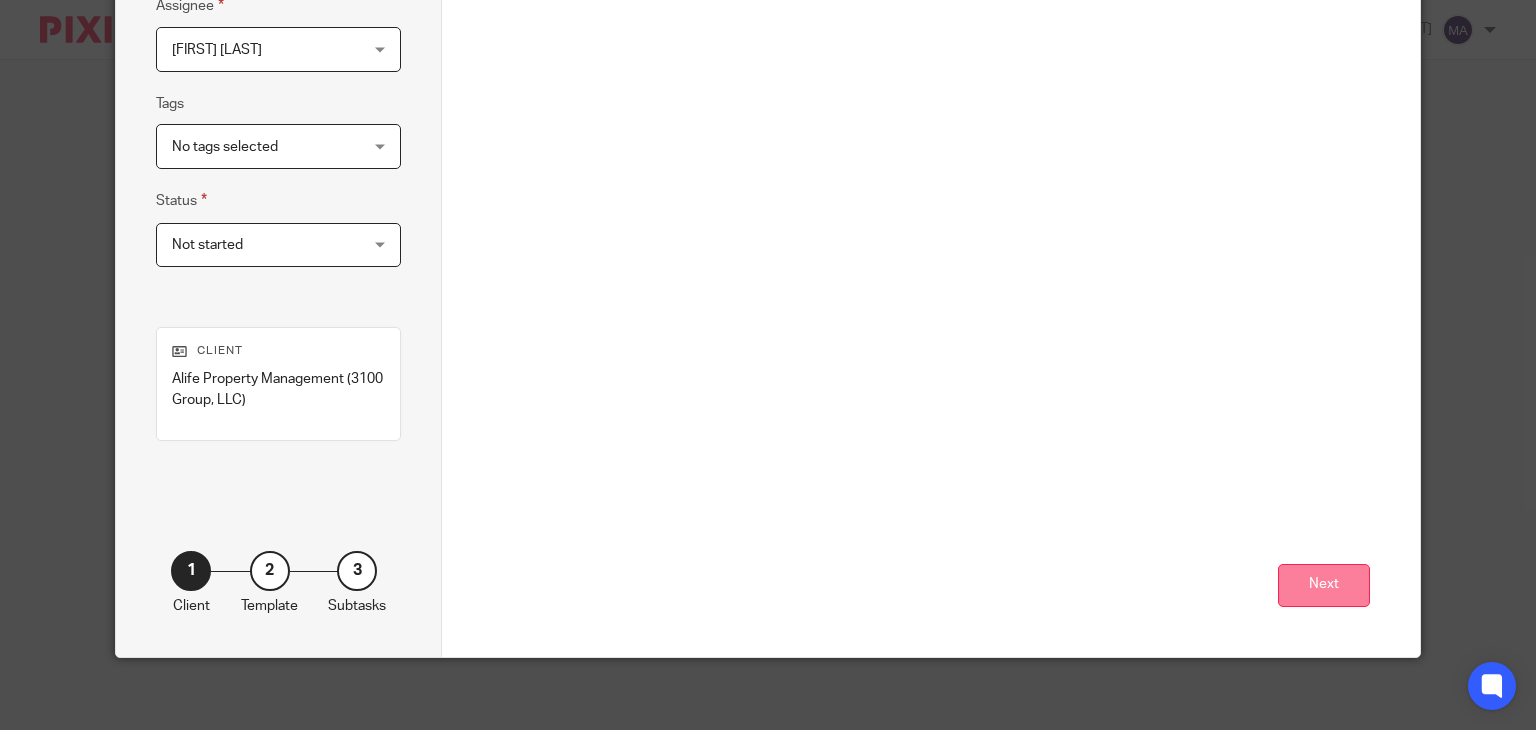 scroll, scrollTop: 400, scrollLeft: 0, axis: vertical 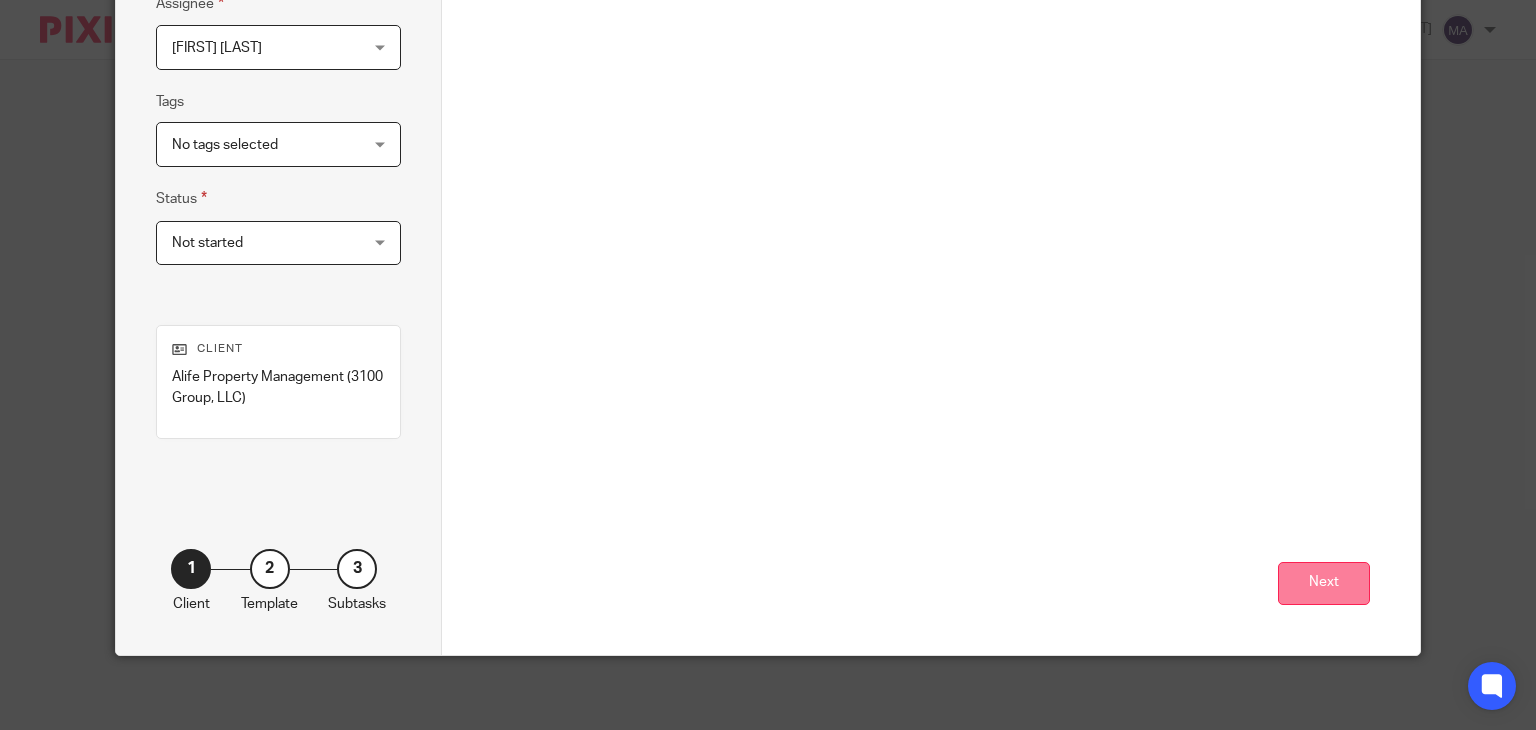 click on "Next" at bounding box center (1324, 583) 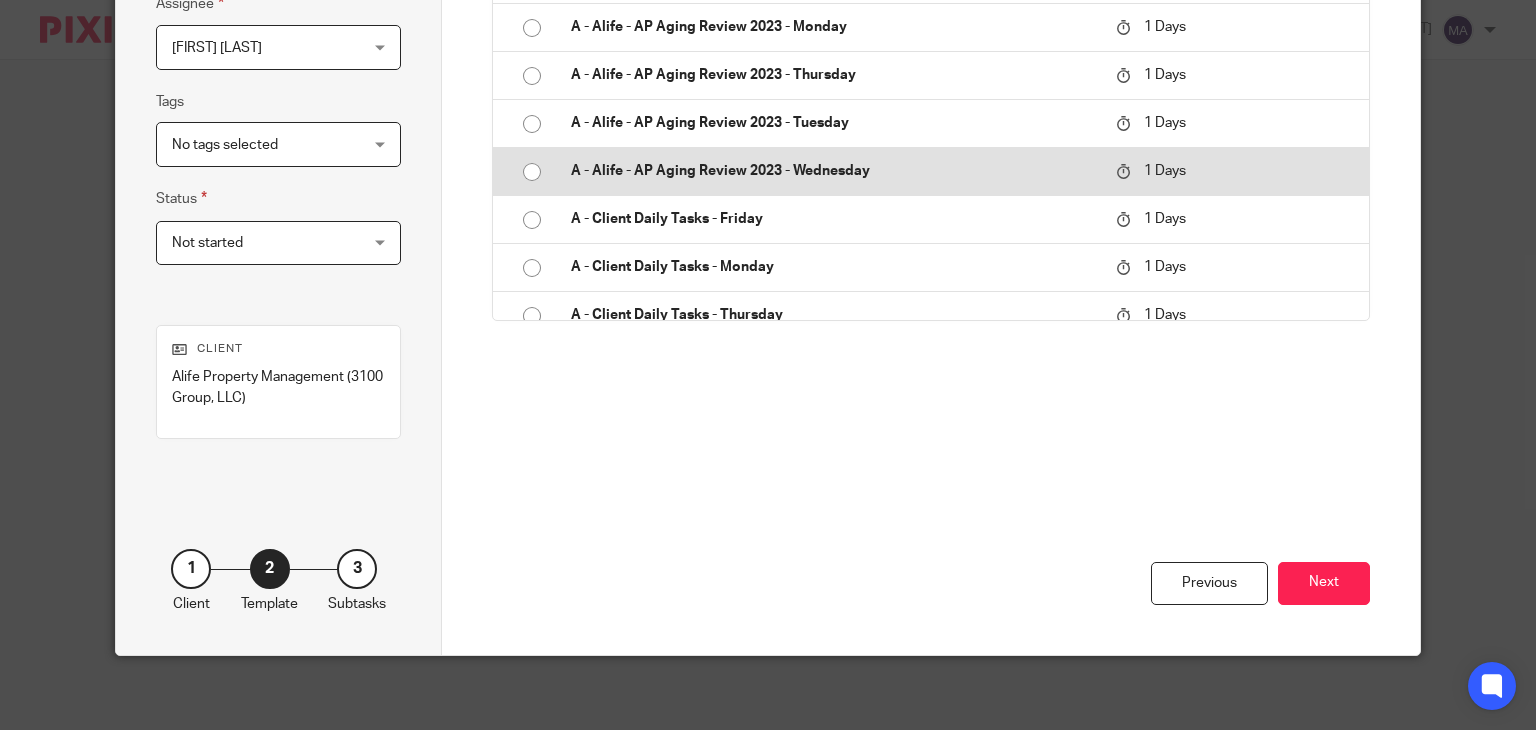 scroll, scrollTop: 0, scrollLeft: 0, axis: both 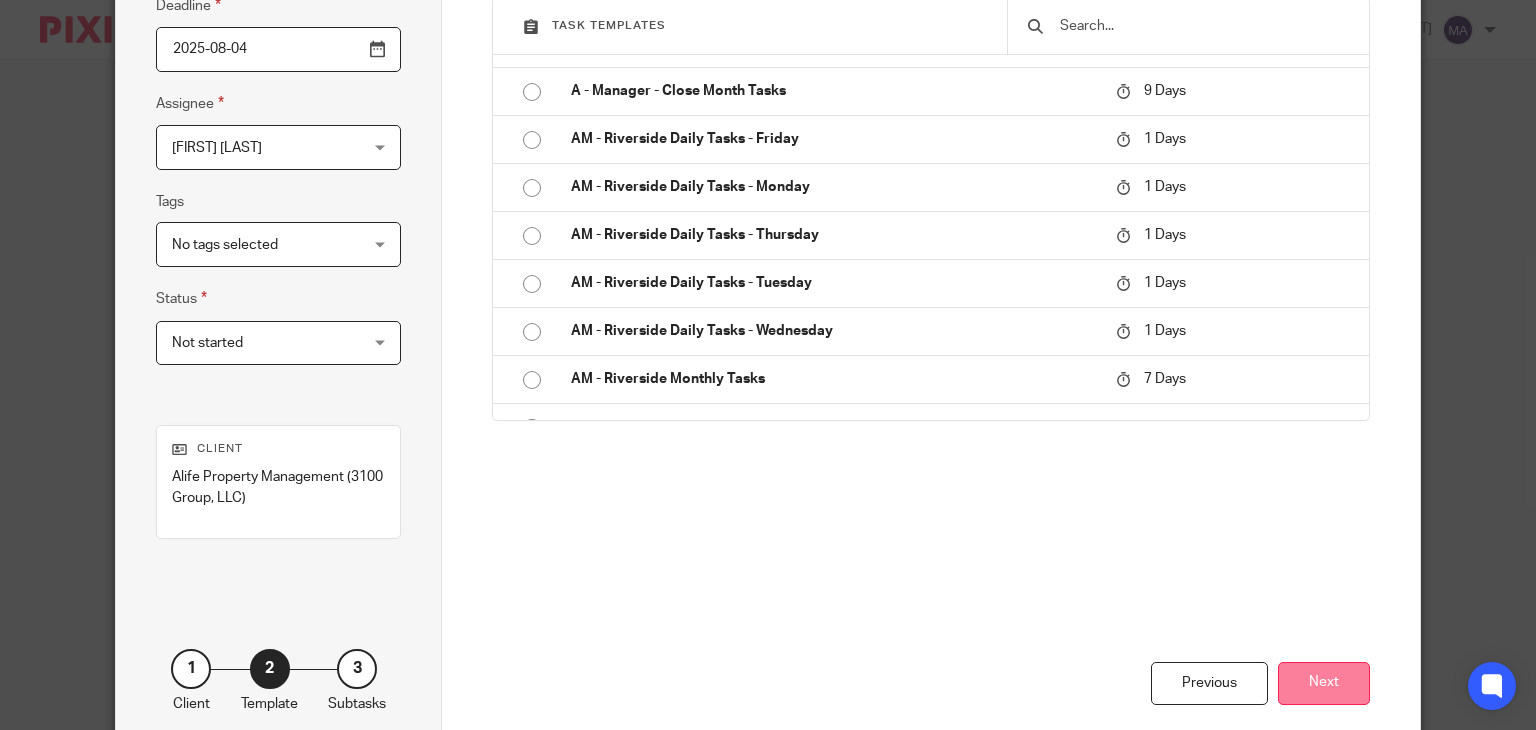 click on "Next" at bounding box center (1324, 683) 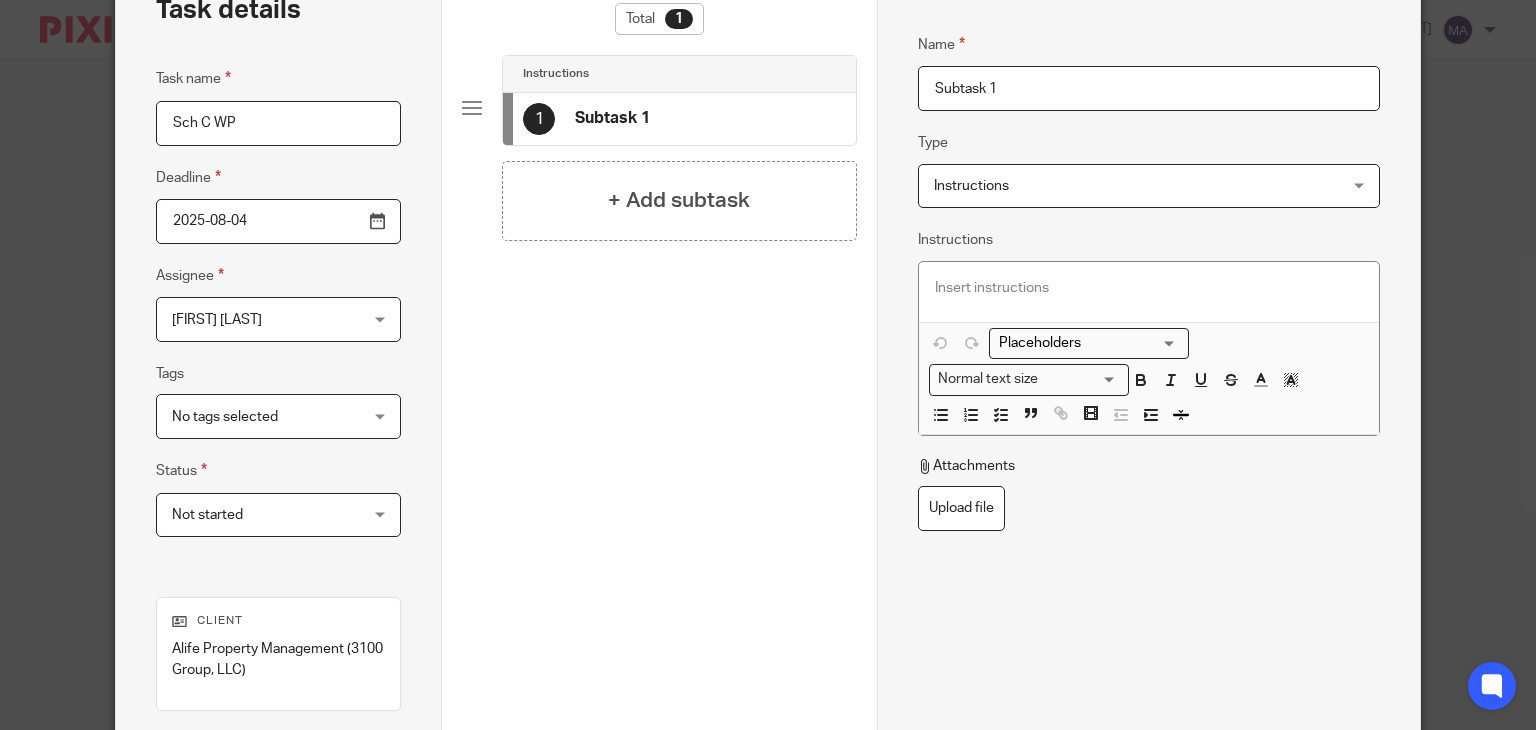 scroll, scrollTop: 0, scrollLeft: 0, axis: both 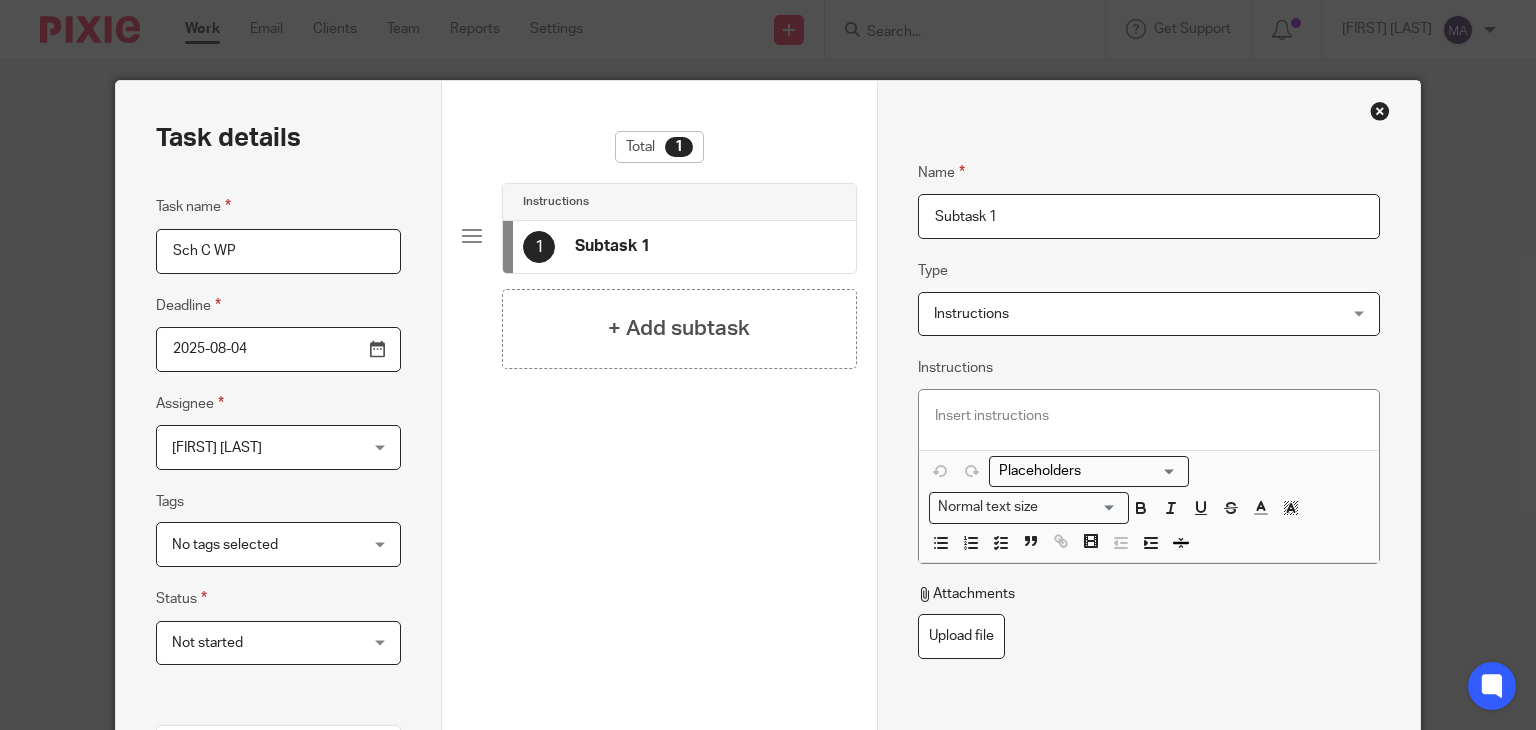 drag, startPoint x: 1080, startPoint y: 226, endPoint x: 832, endPoint y: 217, distance: 248.16325 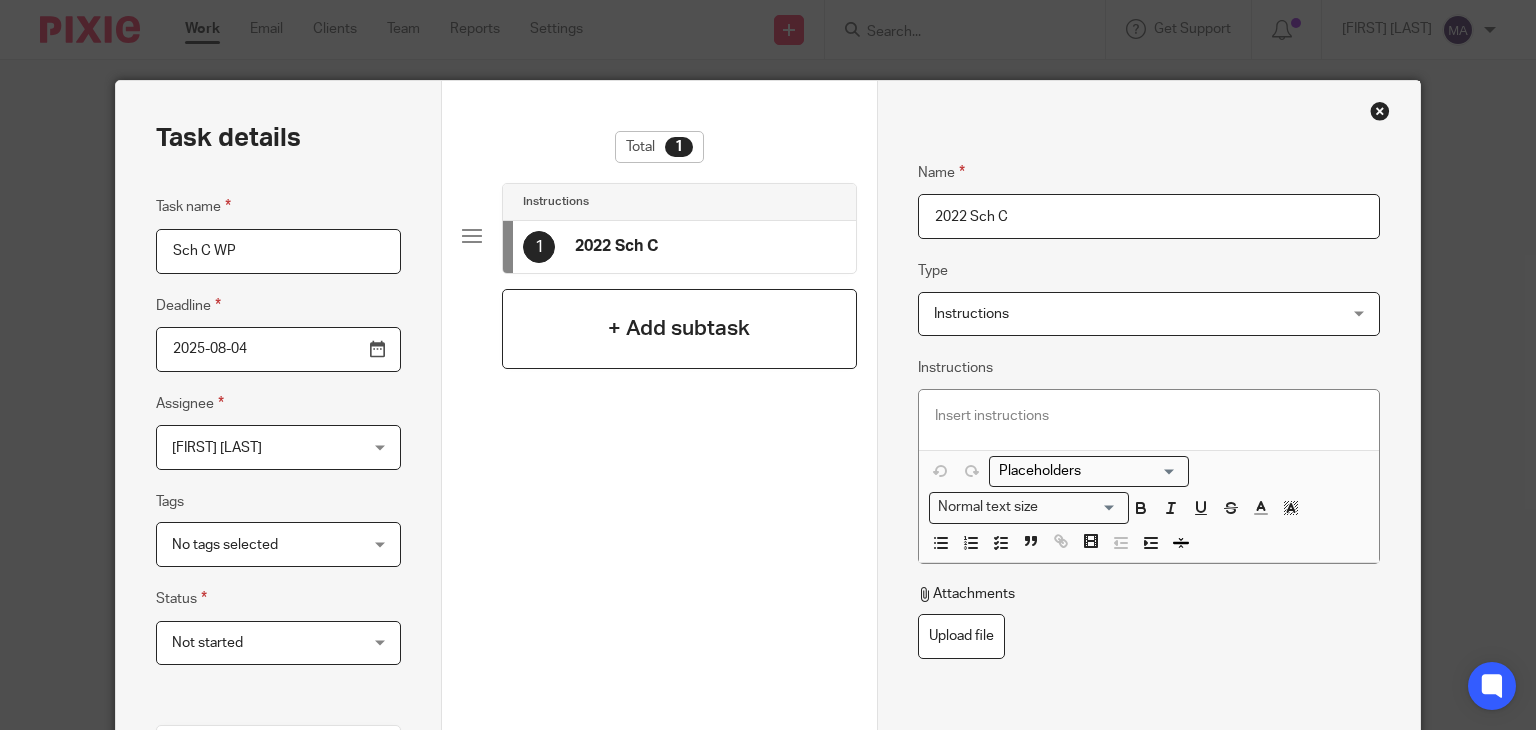 type on "2022 Sch C" 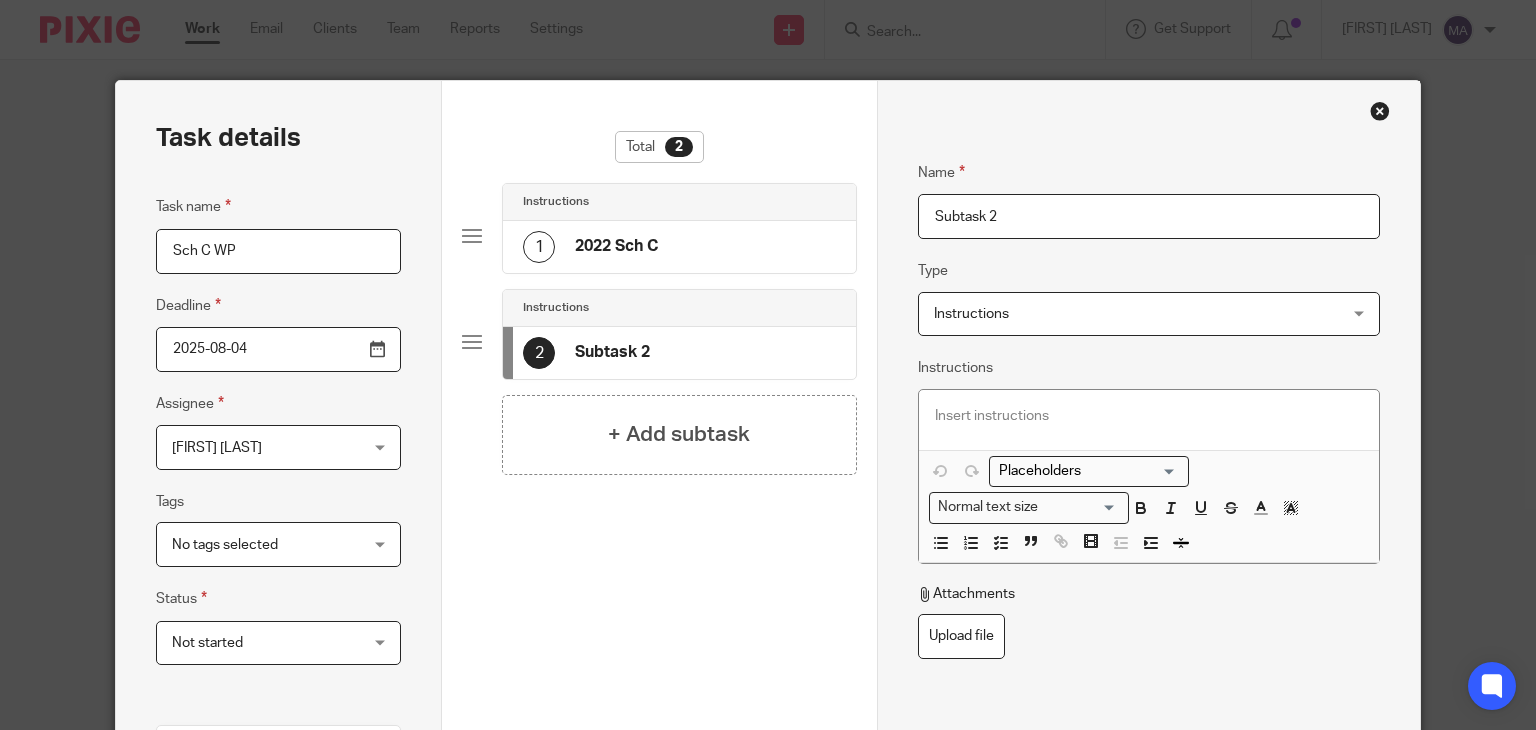 click on "Subtask 2" at bounding box center (1149, 216) 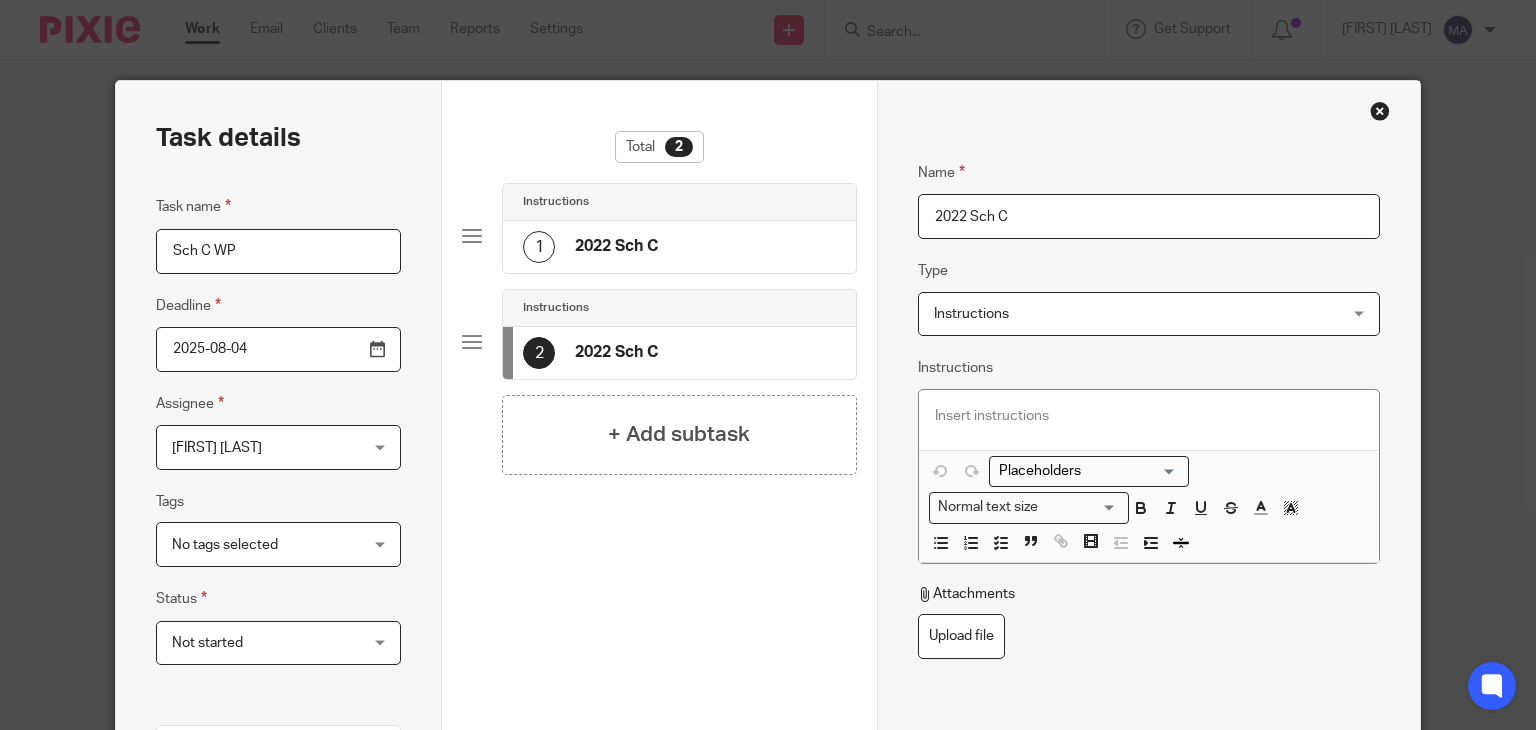 click on "2022 Sch C" at bounding box center [1149, 216] 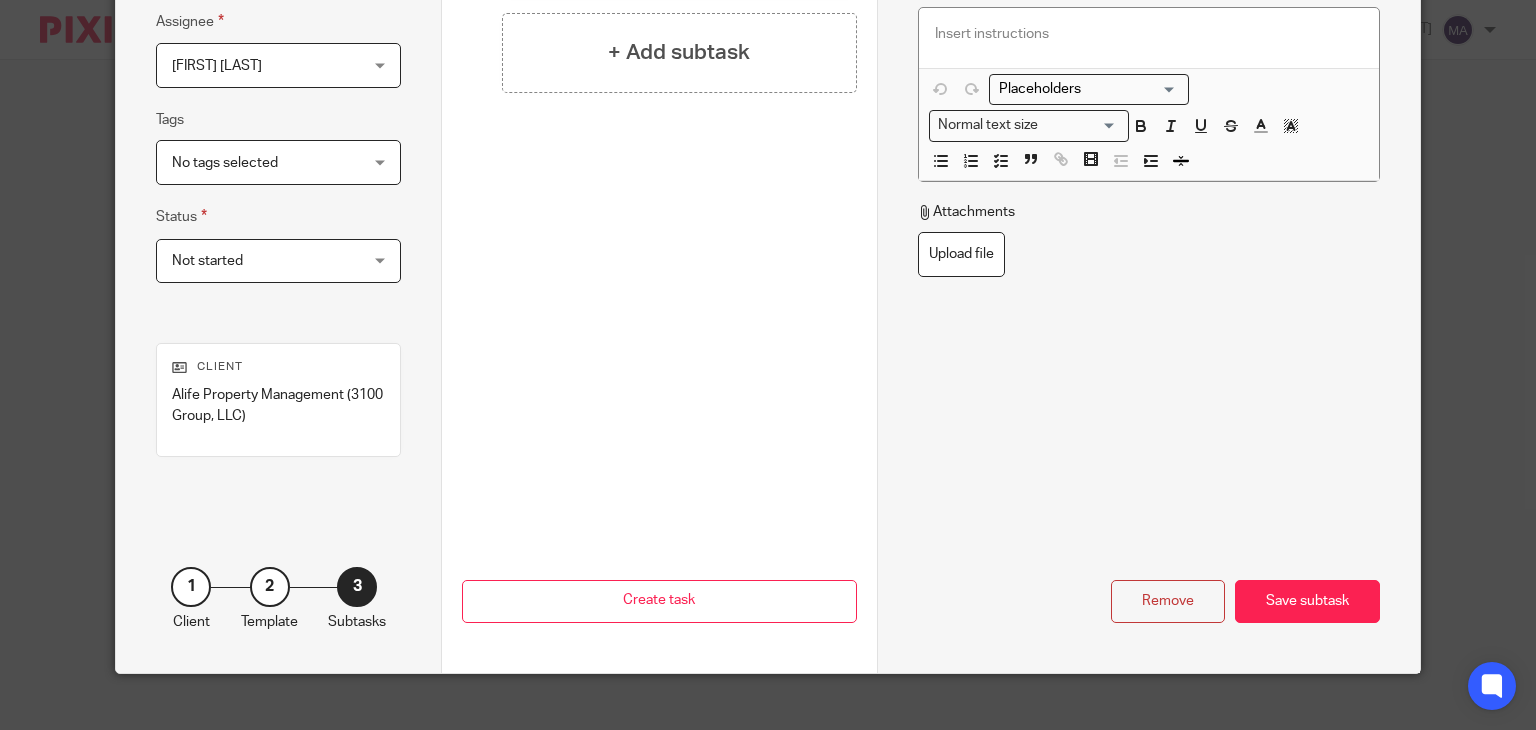 scroll, scrollTop: 404, scrollLeft: 0, axis: vertical 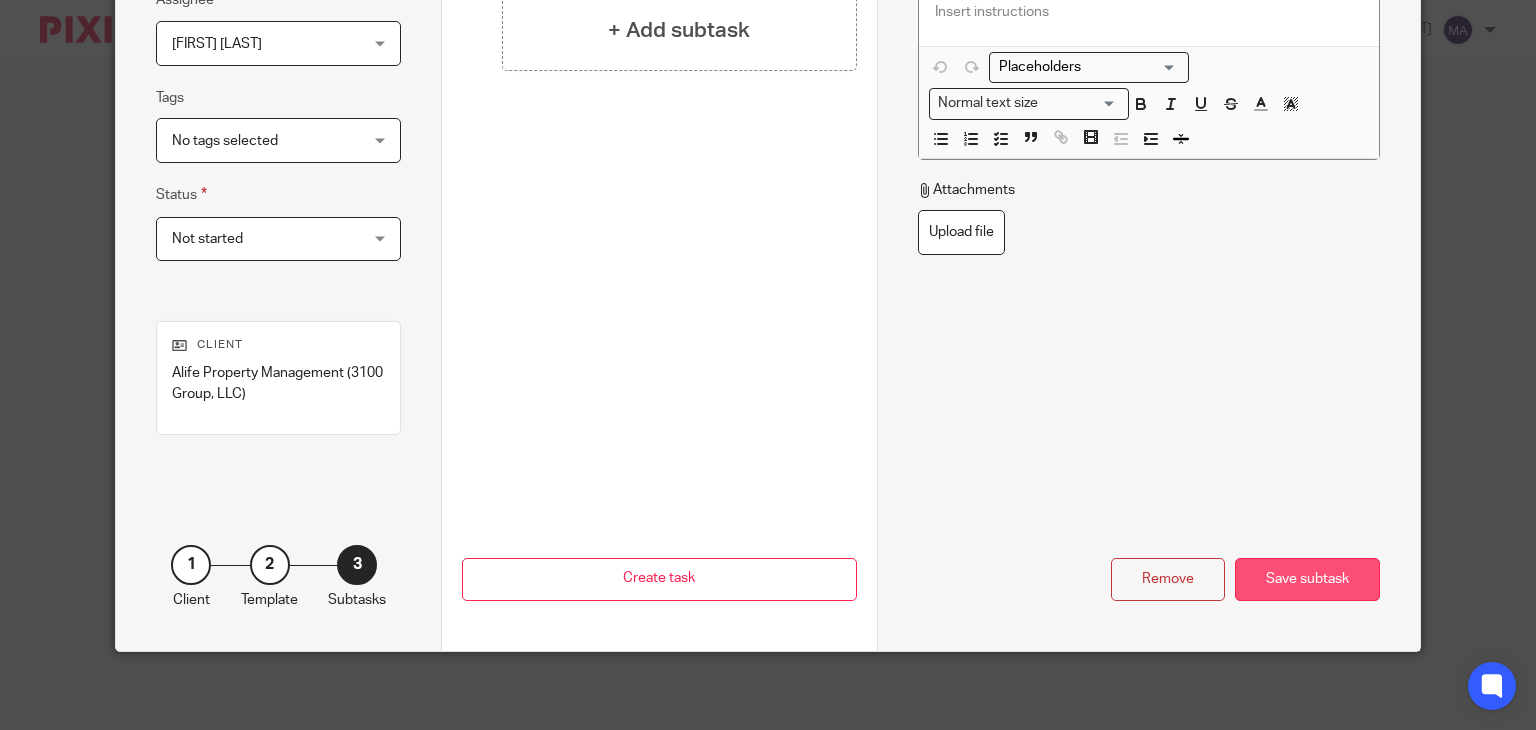 type on "2023 Sch C" 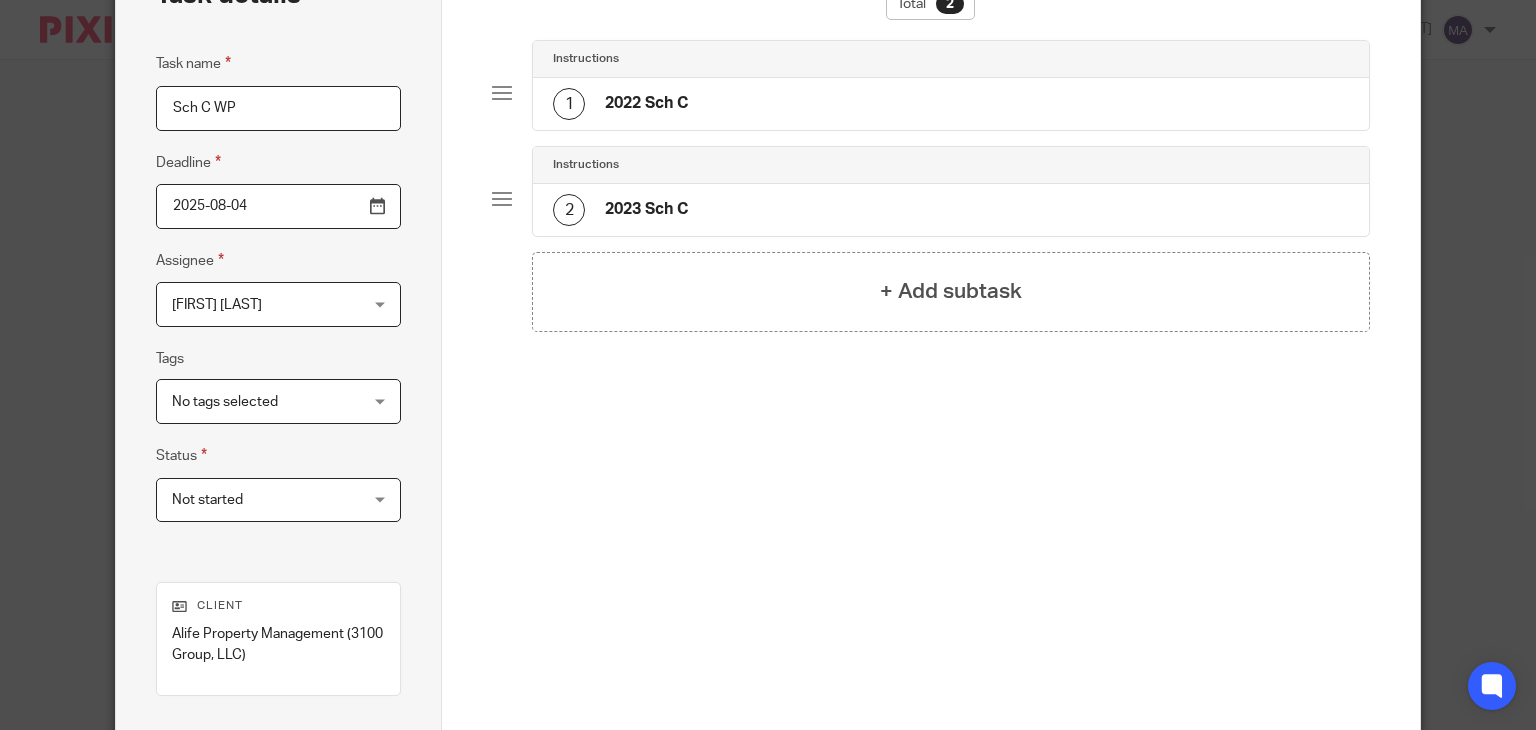 scroll, scrollTop: 404, scrollLeft: 0, axis: vertical 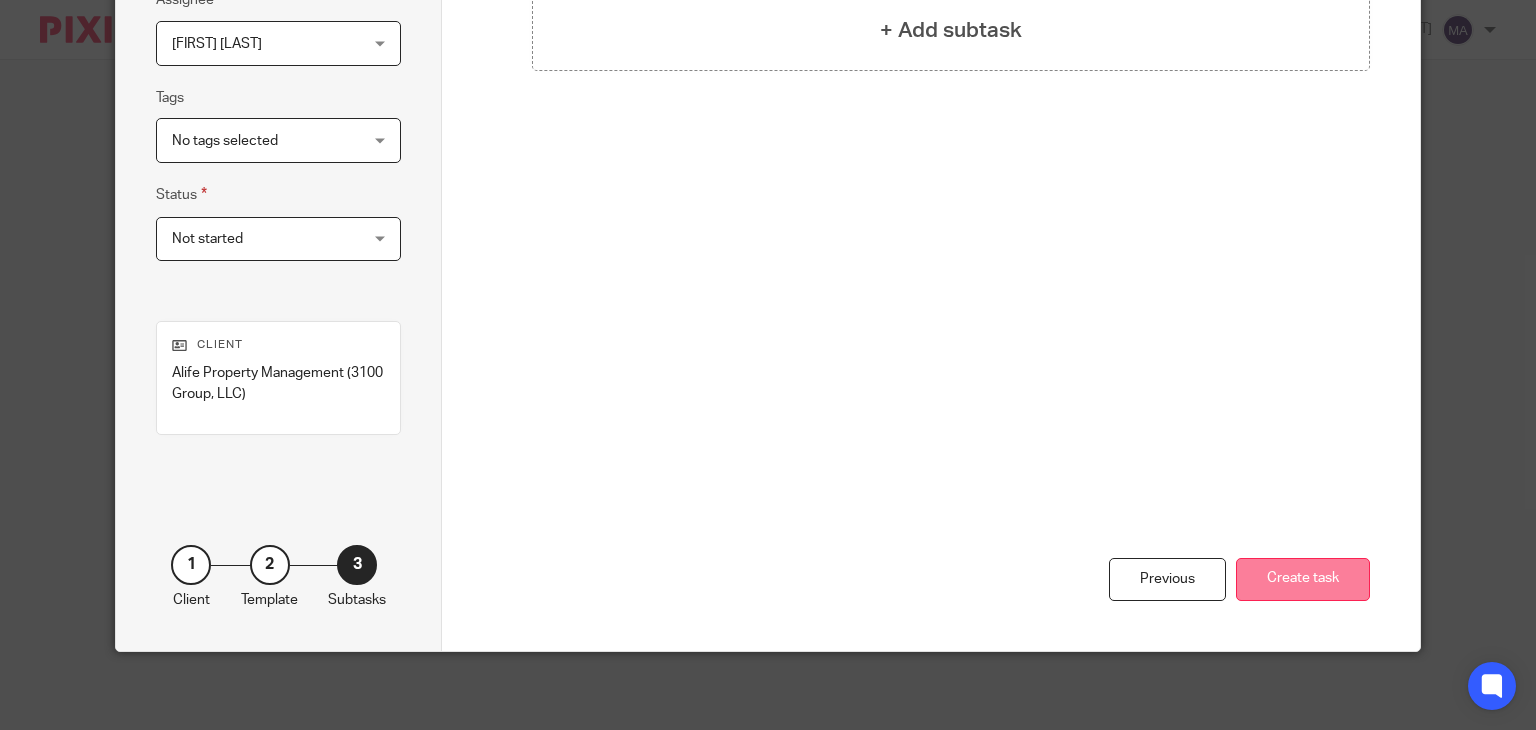 click on "Create task" at bounding box center [1303, 579] 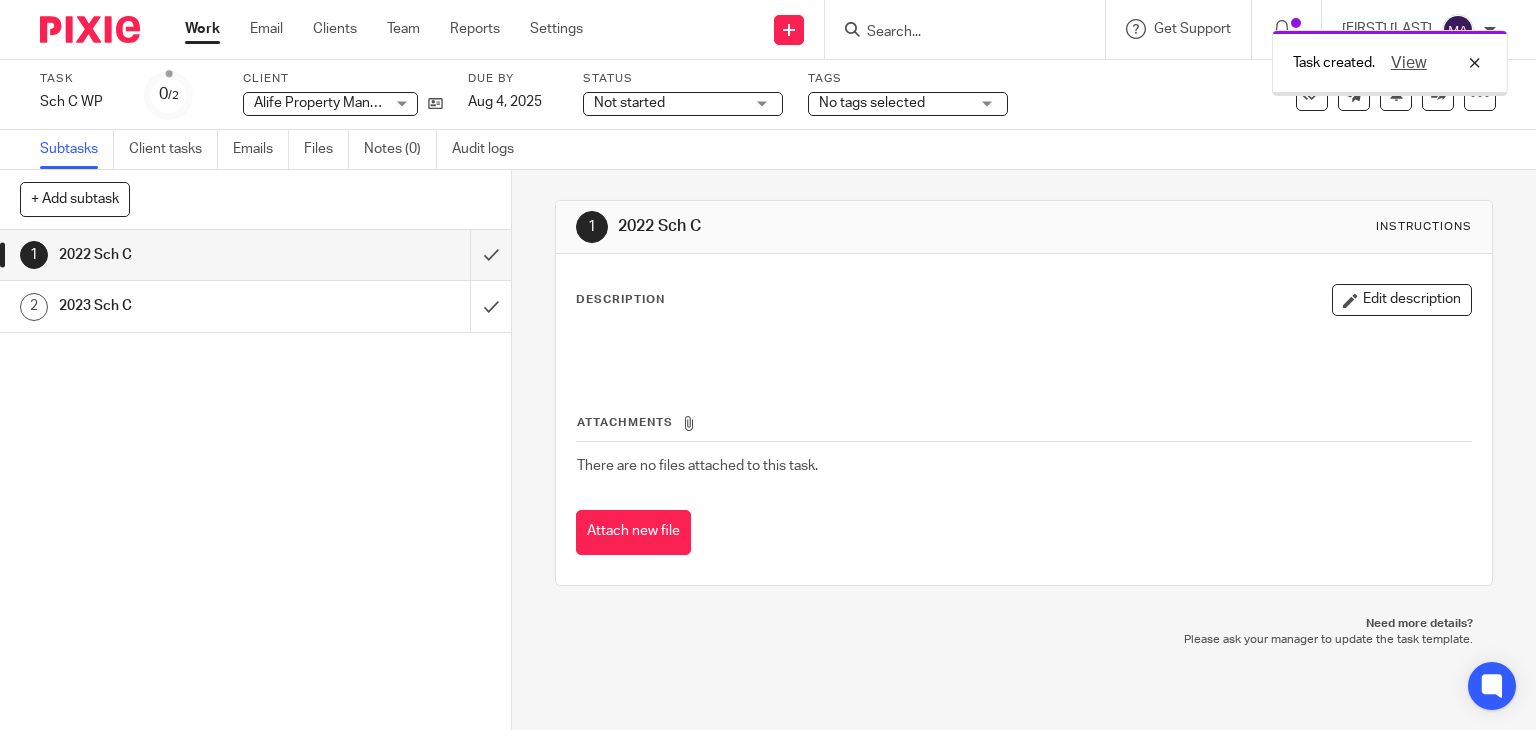 scroll, scrollTop: 0, scrollLeft: 0, axis: both 